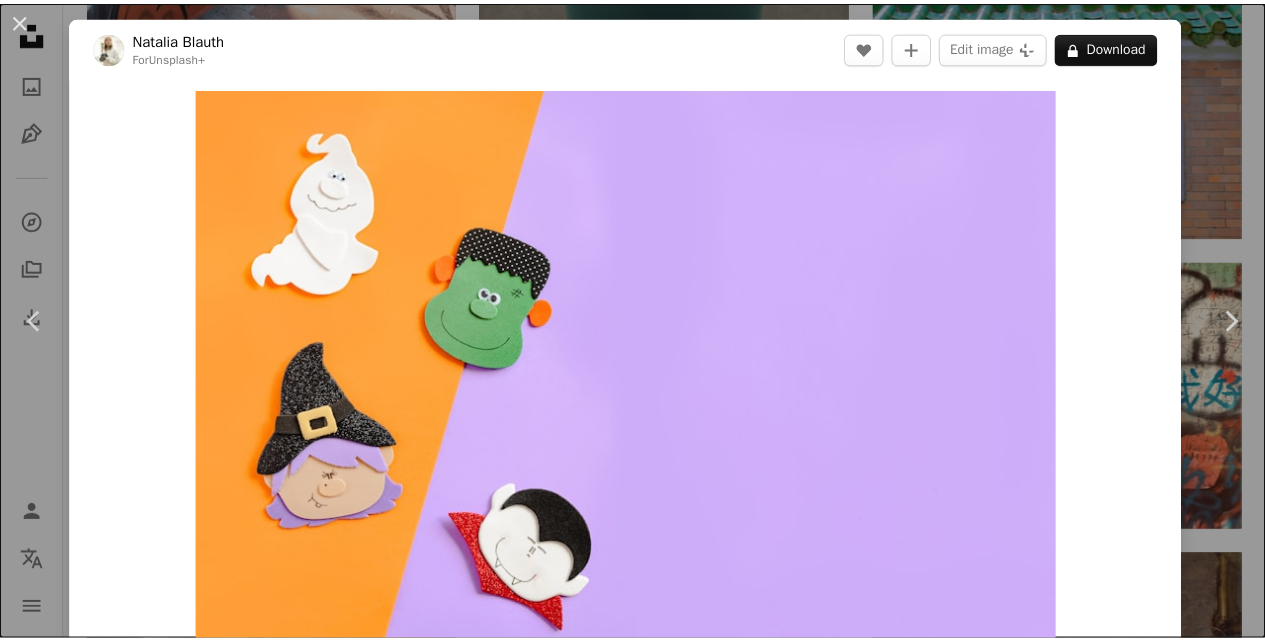scroll, scrollTop: 9224, scrollLeft: 0, axis: vertical 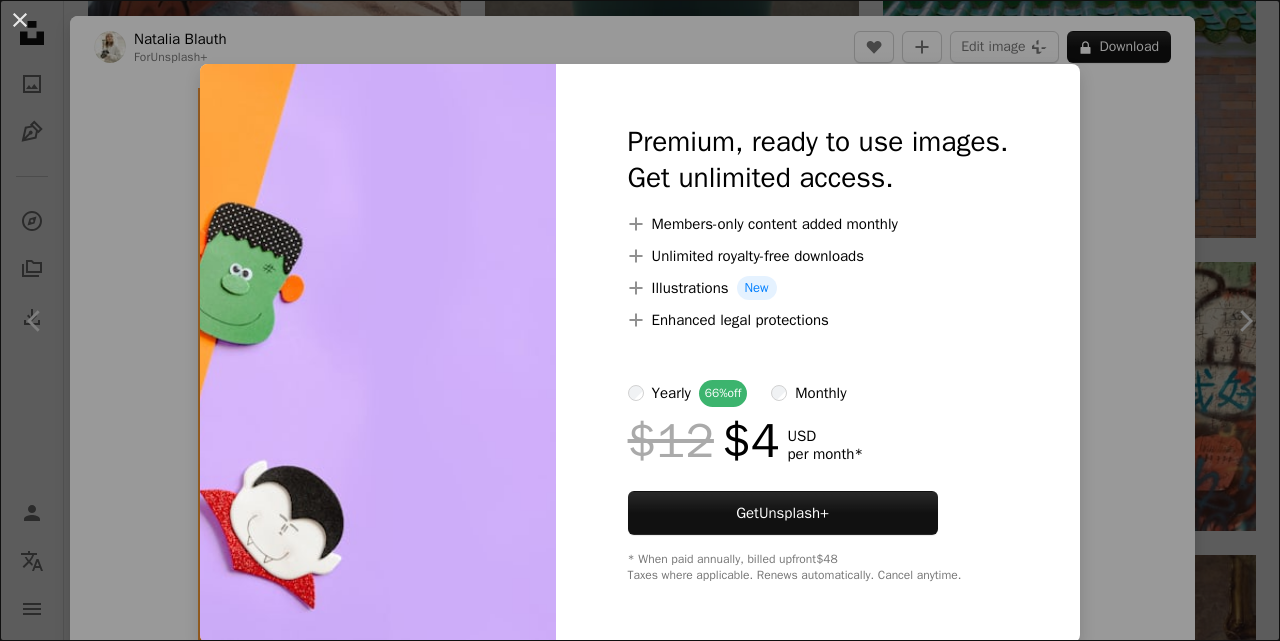 click at bounding box center [378, 353] 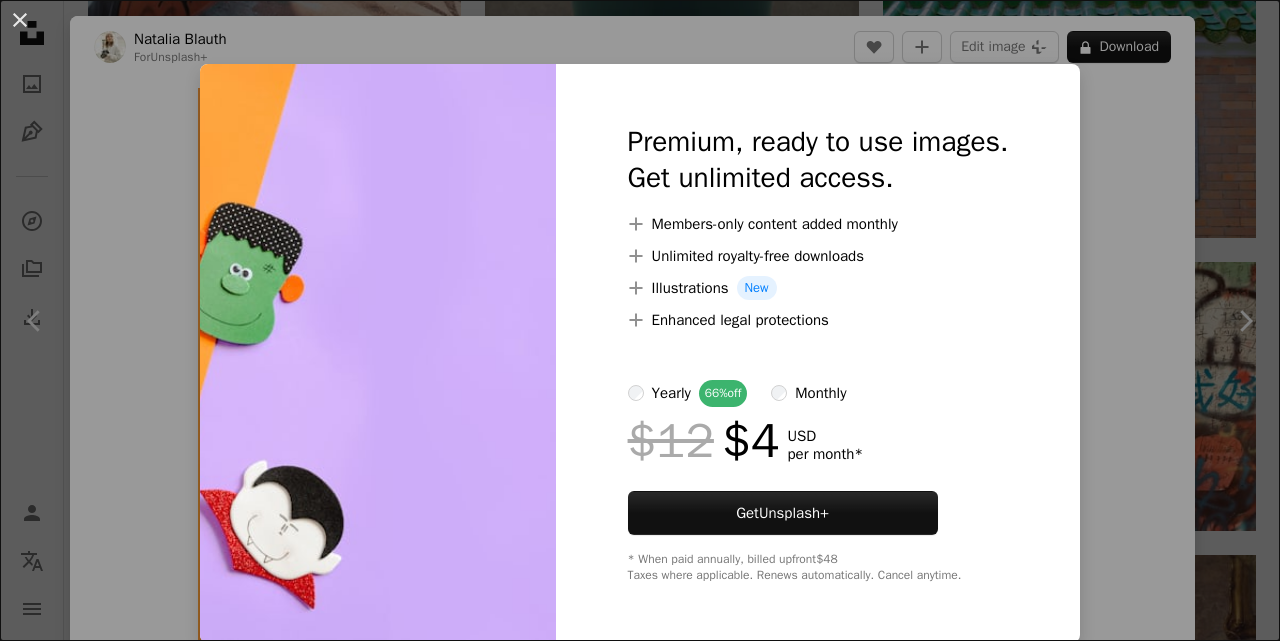 drag, startPoint x: 29, startPoint y: 27, endPoint x: 236, endPoint y: 121, distance: 227.34335 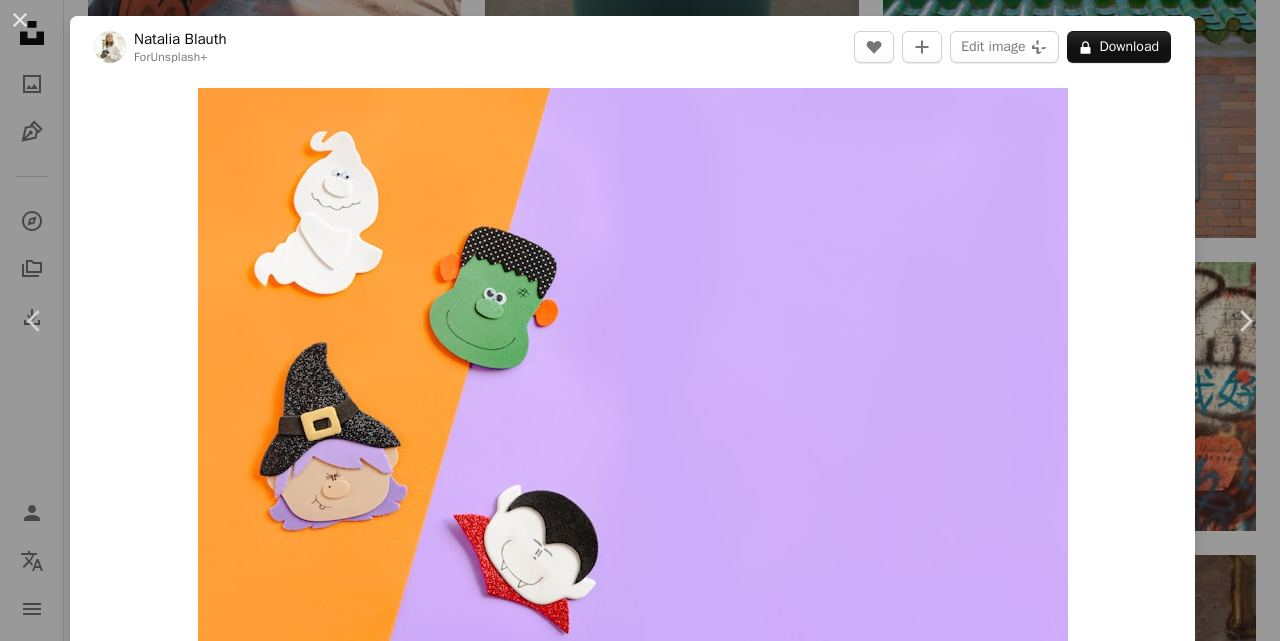 click on "An X shape" at bounding box center [20, 20] 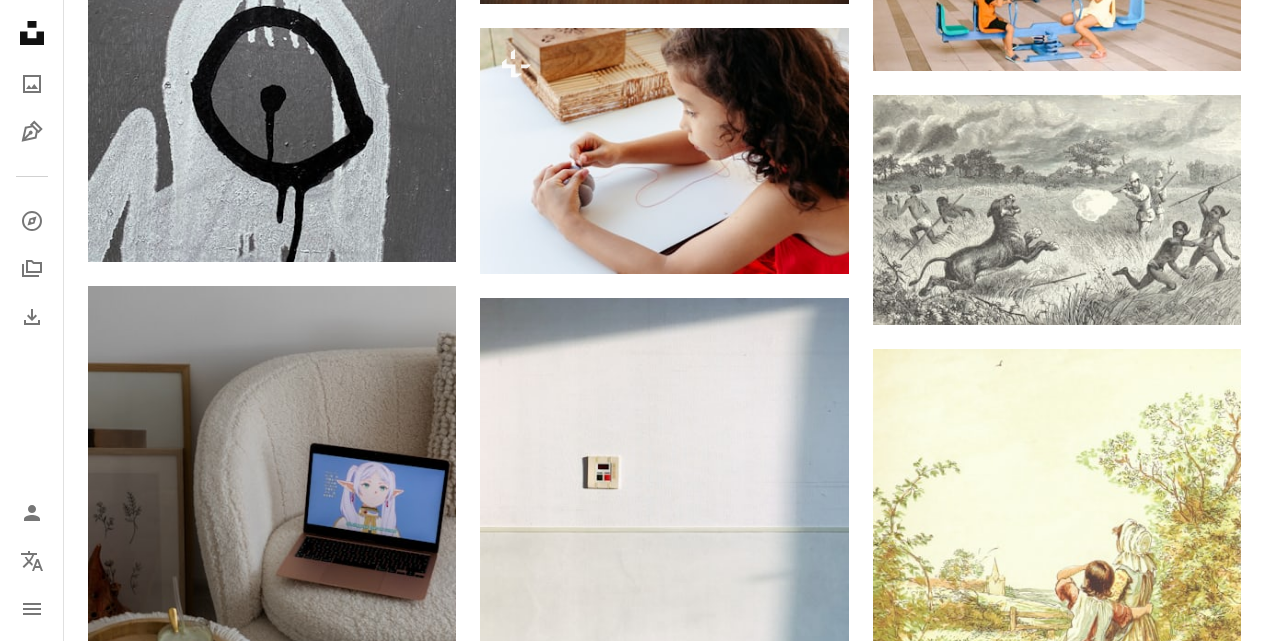 scroll, scrollTop: 10288, scrollLeft: 0, axis: vertical 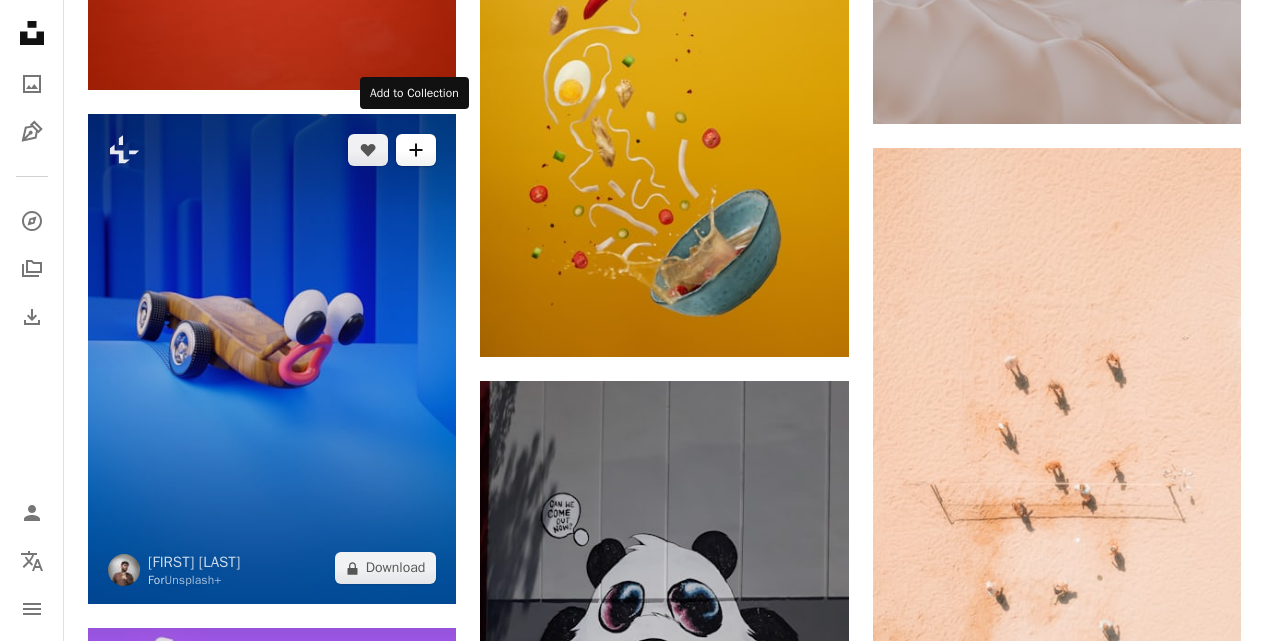 click on "A plus sign" 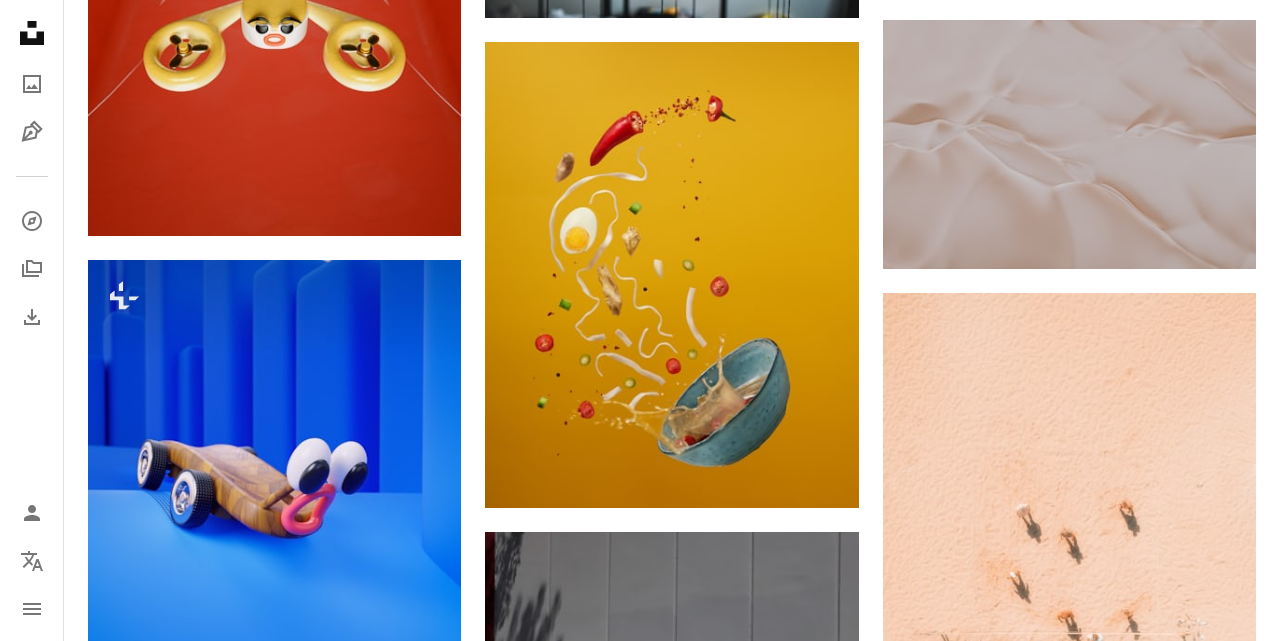 click on "An X shape Join Unsplash Already have an account?  Login First name Last name Email Username  (only letters, numbers and underscores) Password  (min. 8 char) Join By joining, you agree to the  Terms  and  Privacy Policy ." at bounding box center [640, 3807] 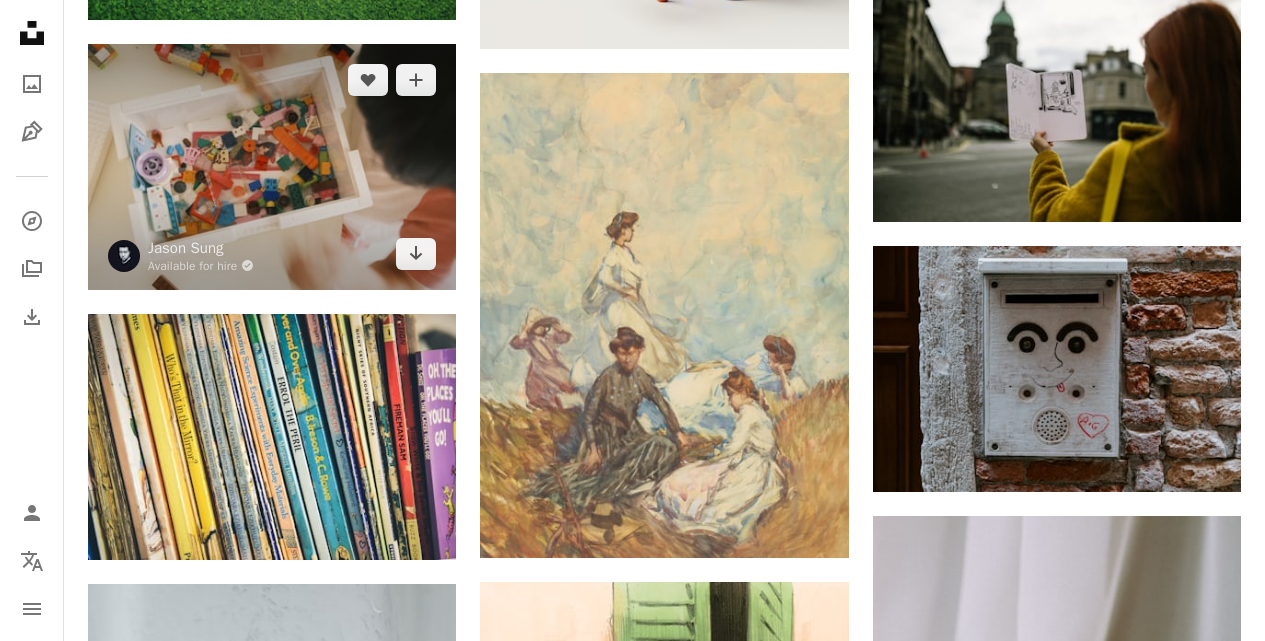 scroll, scrollTop: 14847, scrollLeft: 0, axis: vertical 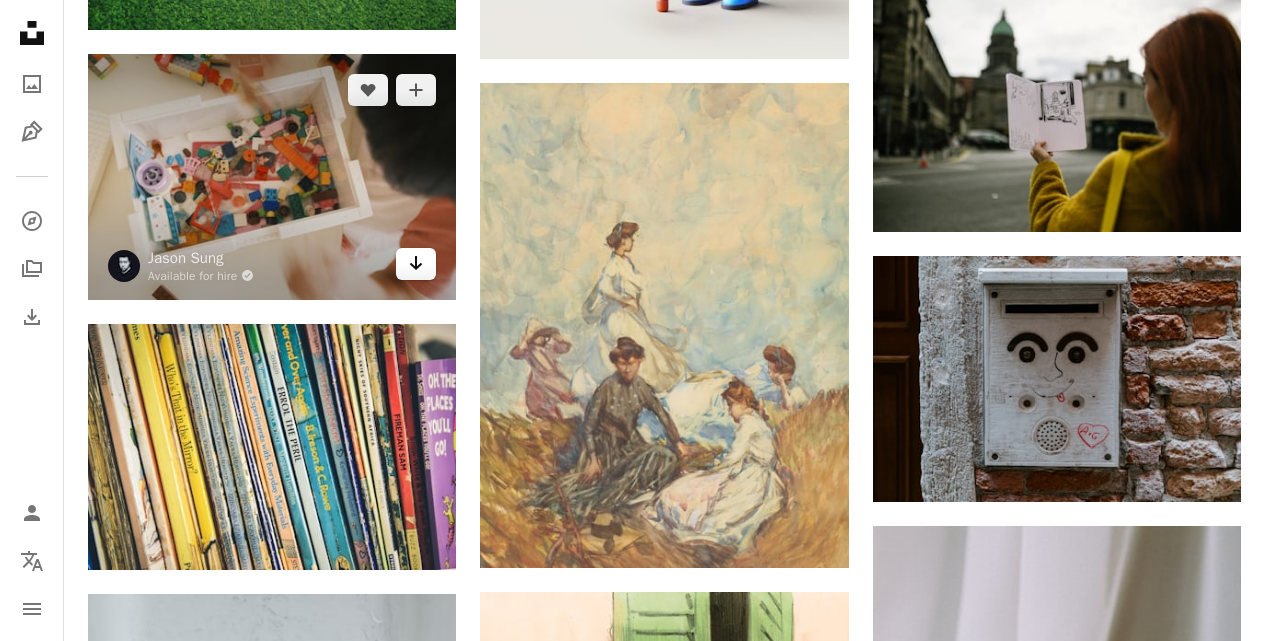 click on "Arrow pointing down" 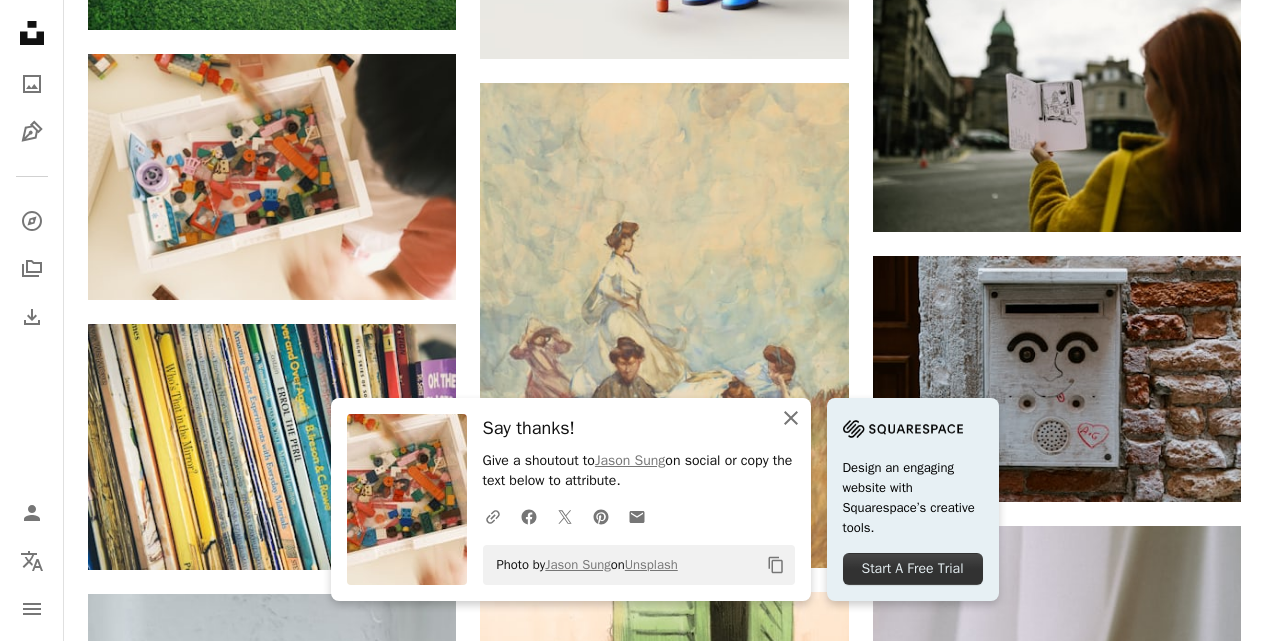 click on "An X shape" 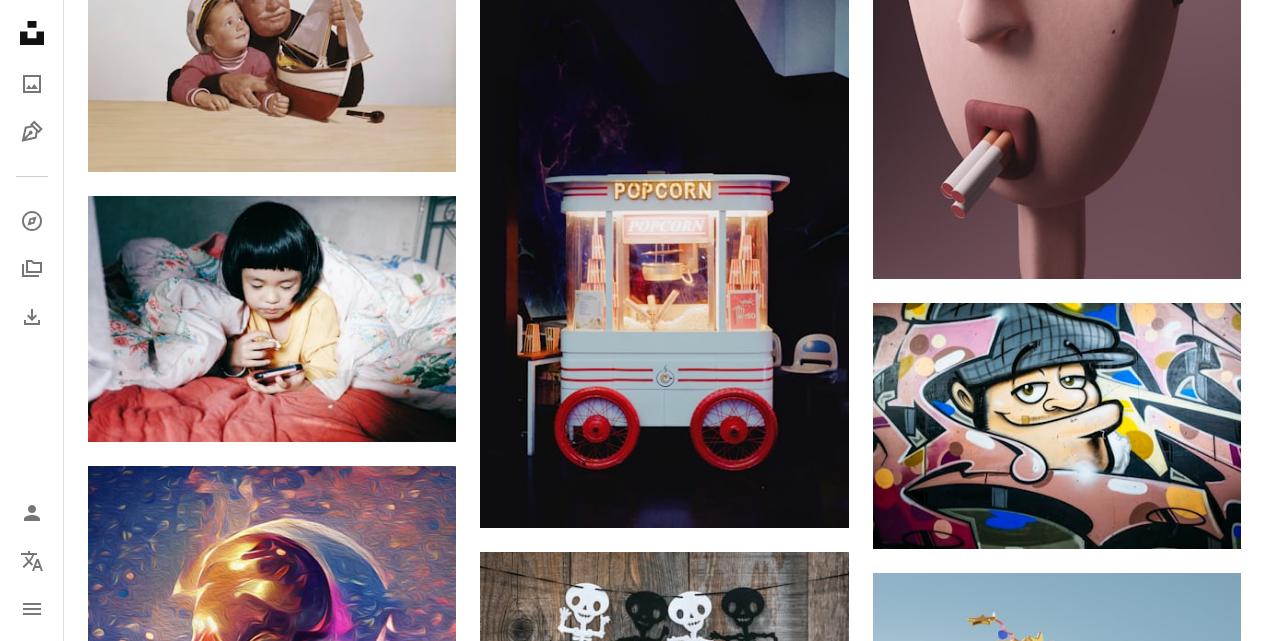 scroll, scrollTop: 18101, scrollLeft: 0, axis: vertical 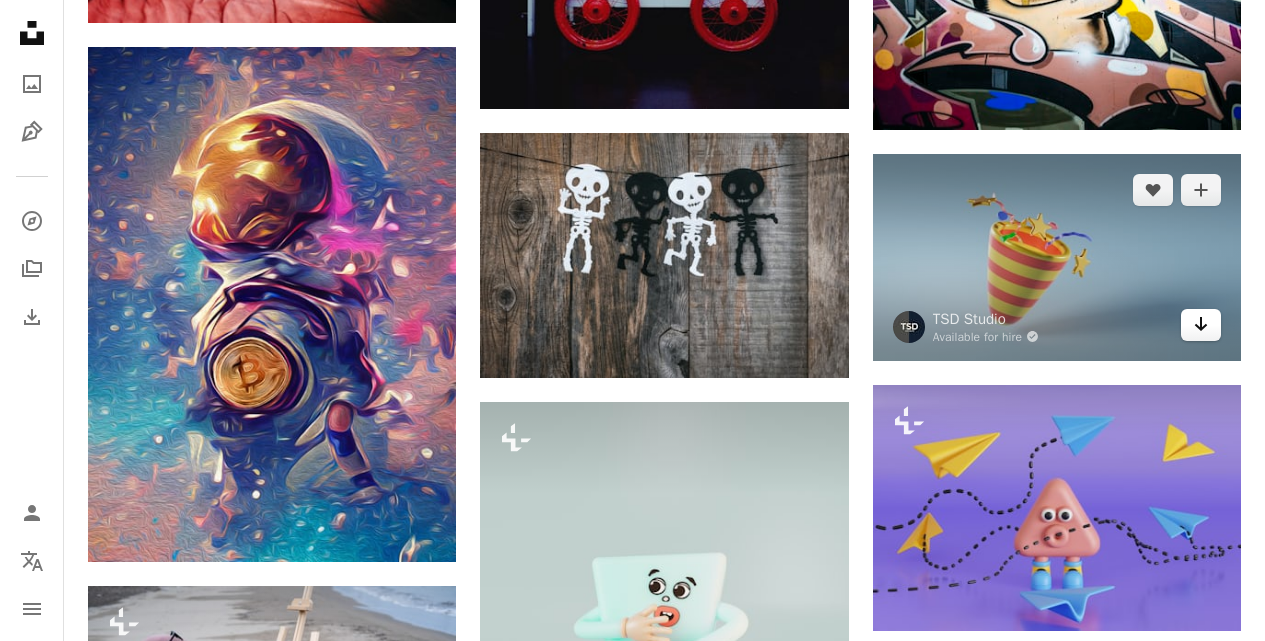 click on "Arrow pointing down" at bounding box center (1201, 325) 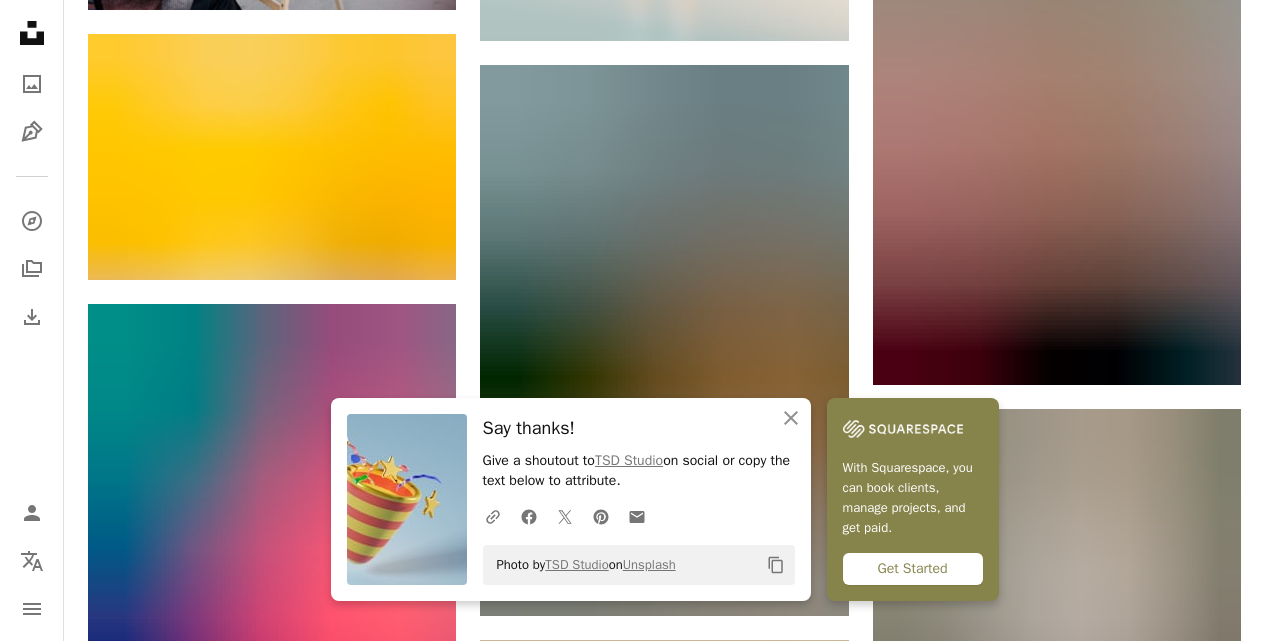 scroll, scrollTop: 19101, scrollLeft: 0, axis: vertical 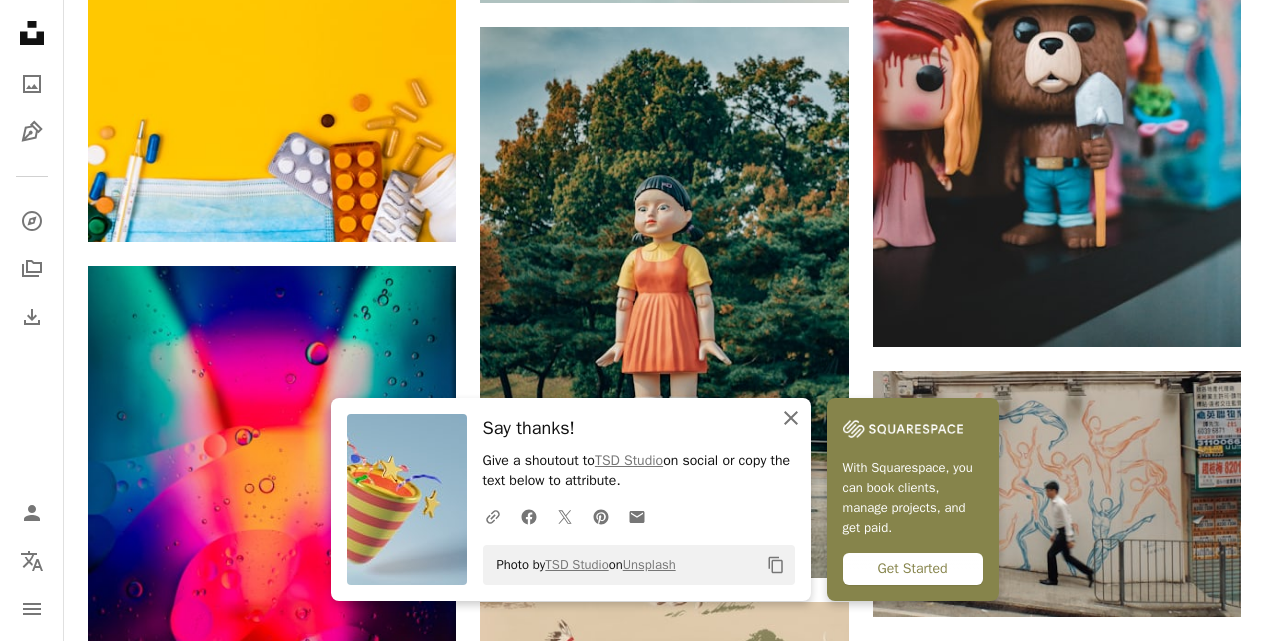 click on "An X shape" 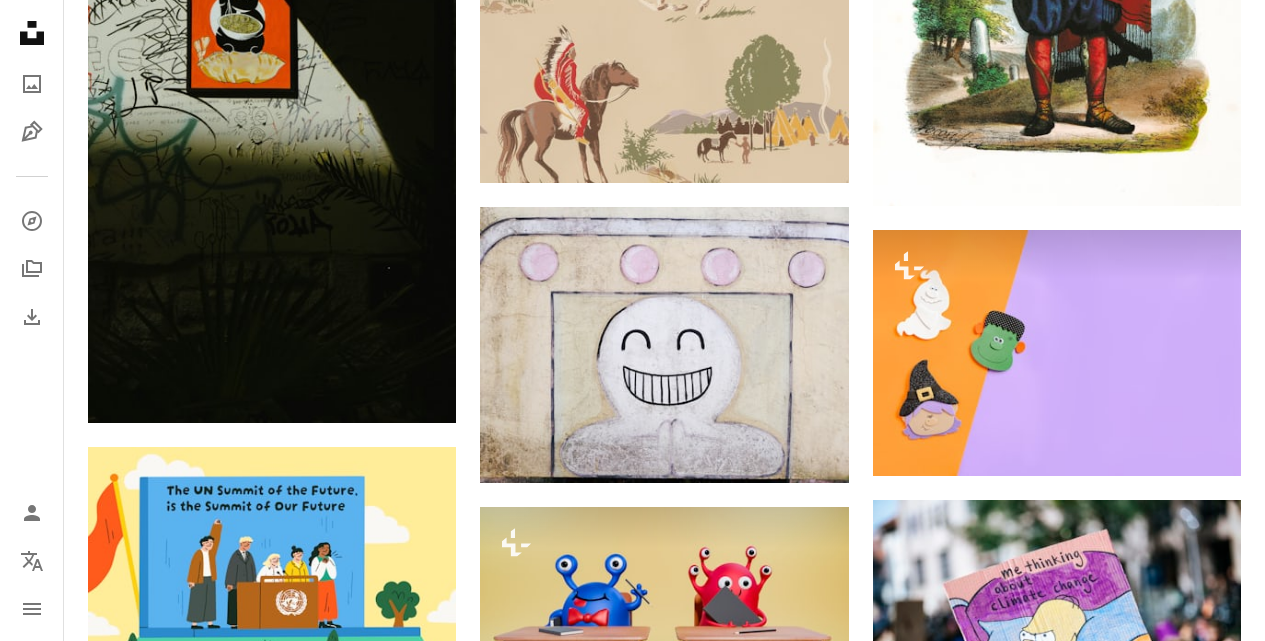scroll, scrollTop: 20228, scrollLeft: 0, axis: vertical 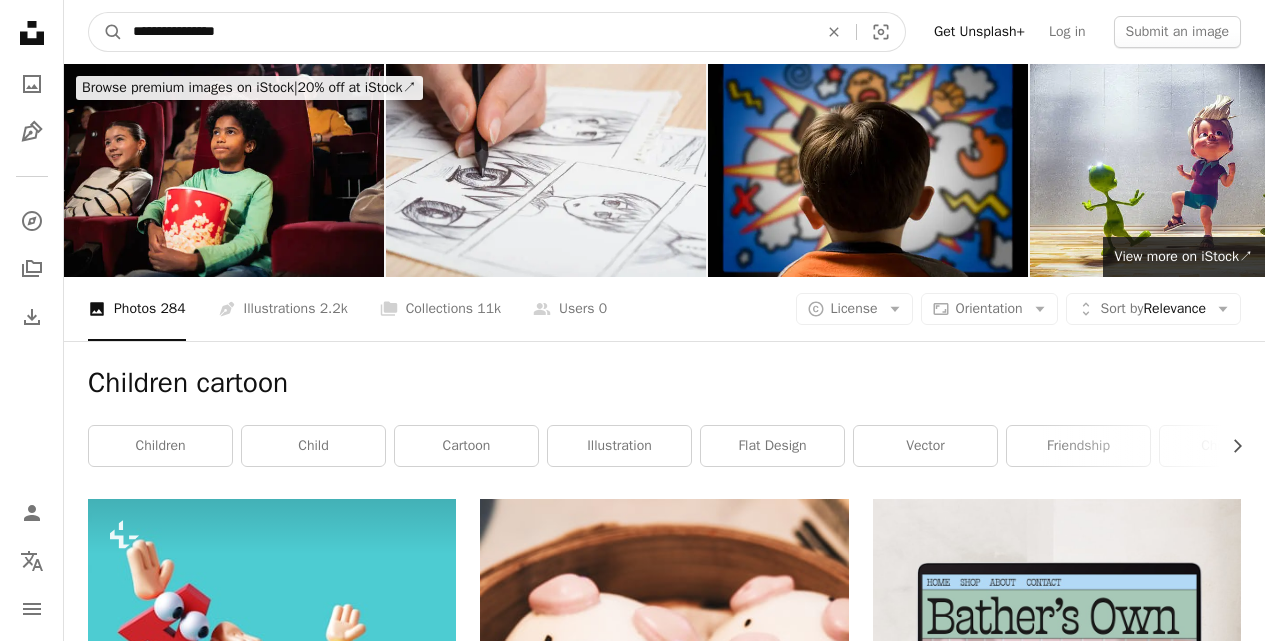 click on "**********" at bounding box center (467, 32) 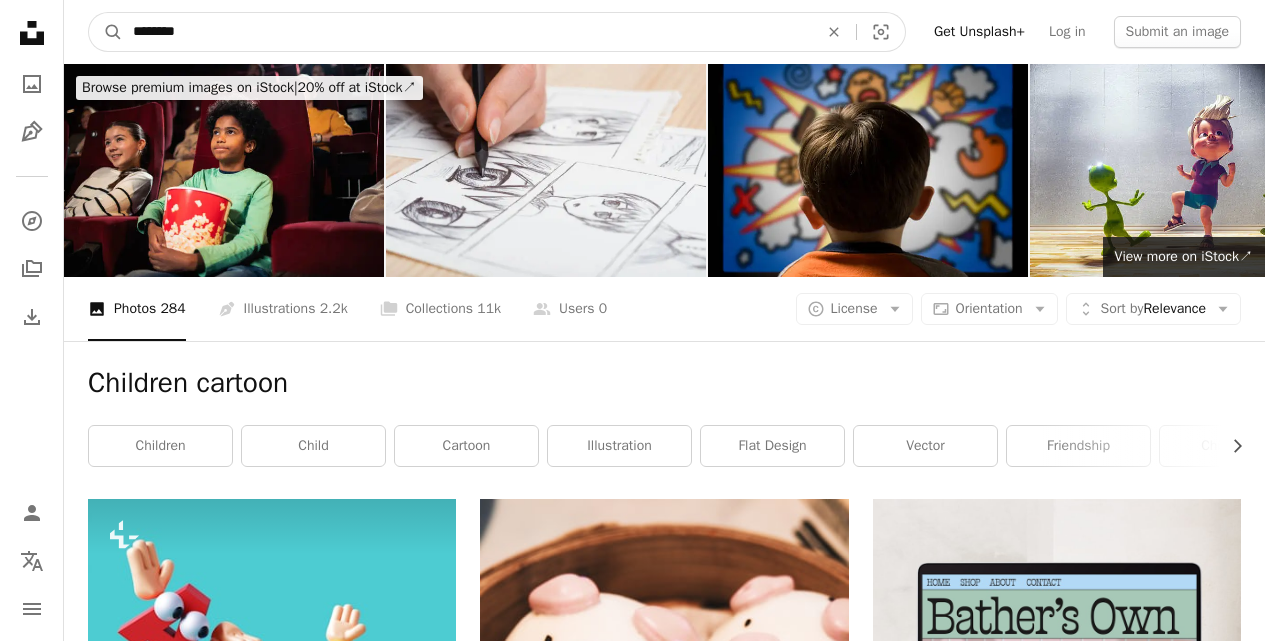 type on "*******" 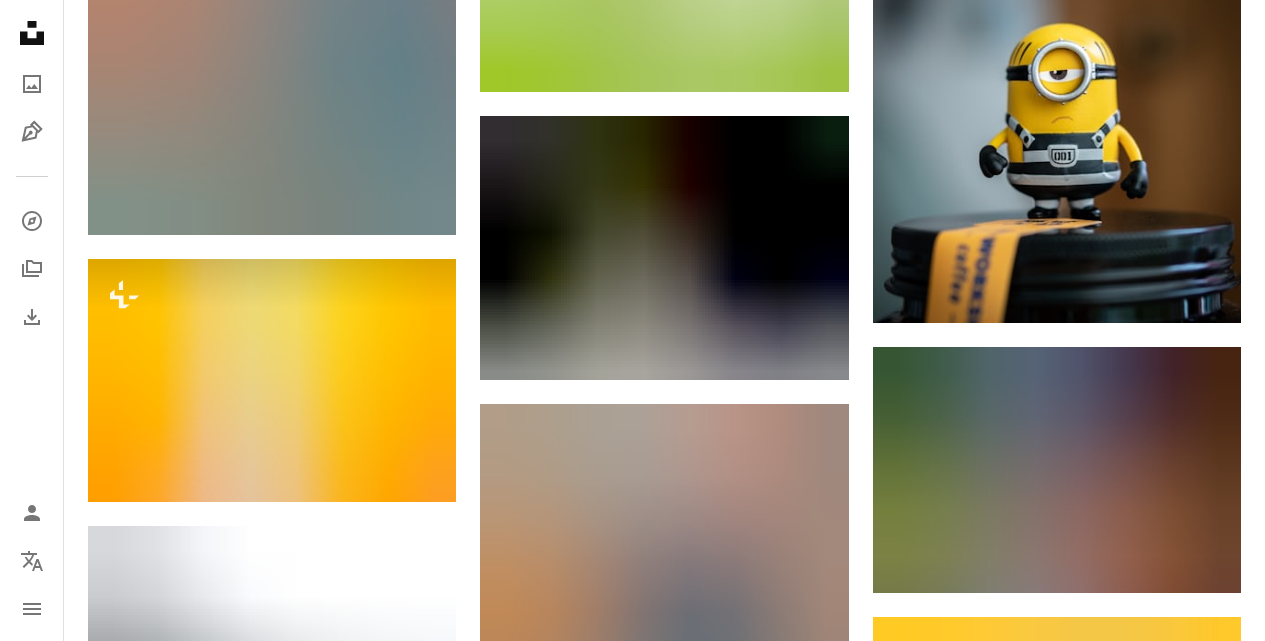 scroll, scrollTop: 1089, scrollLeft: 0, axis: vertical 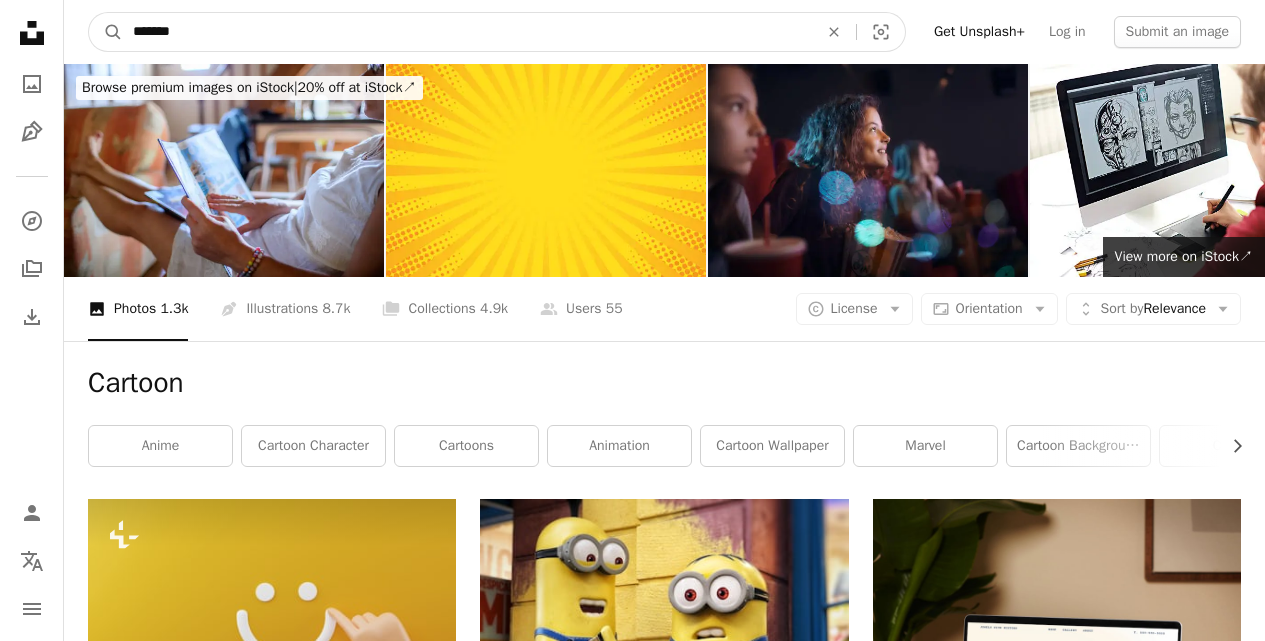click on "*******" at bounding box center (467, 32) 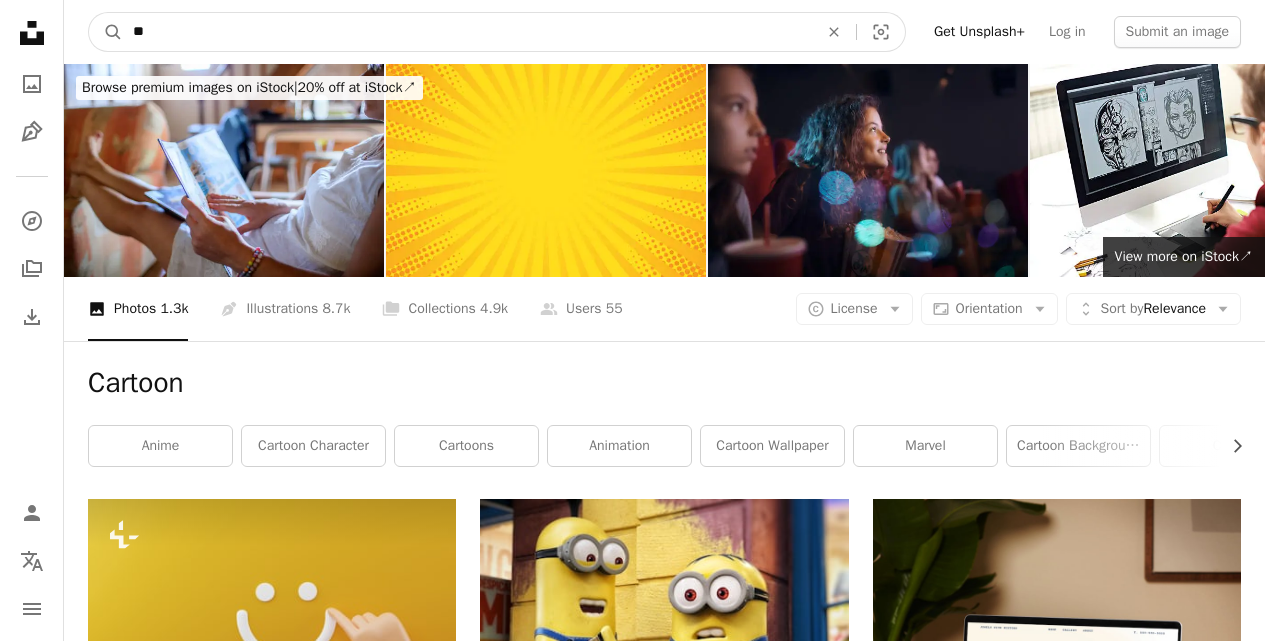 type on "*" 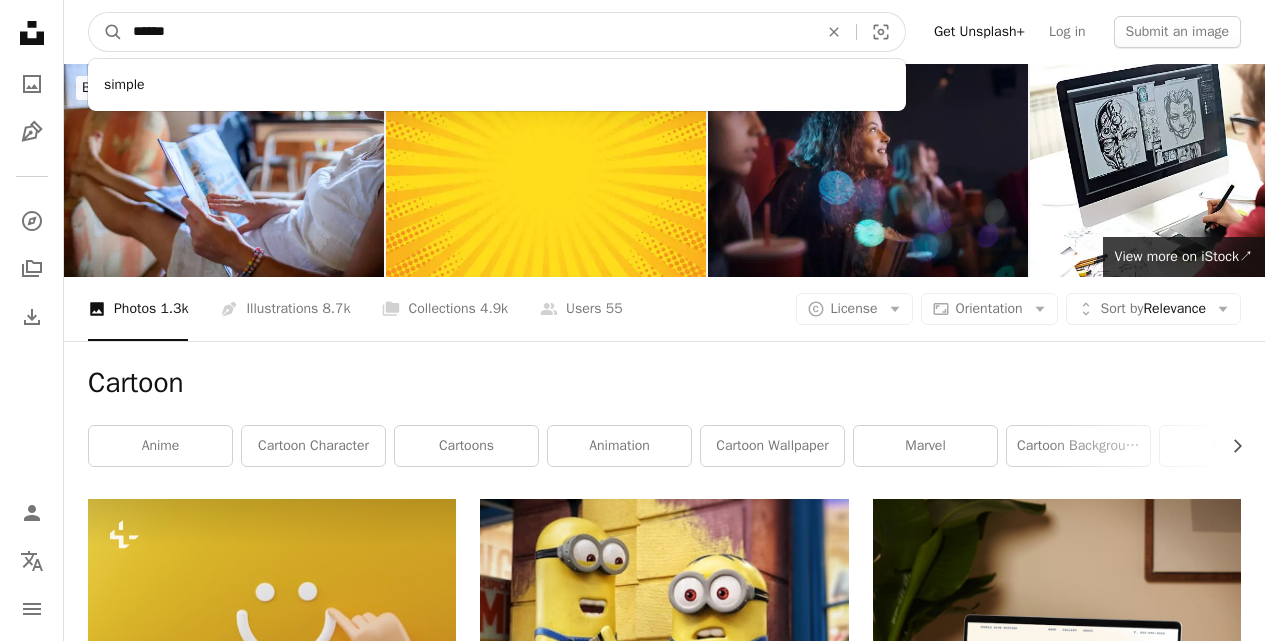 type on "******" 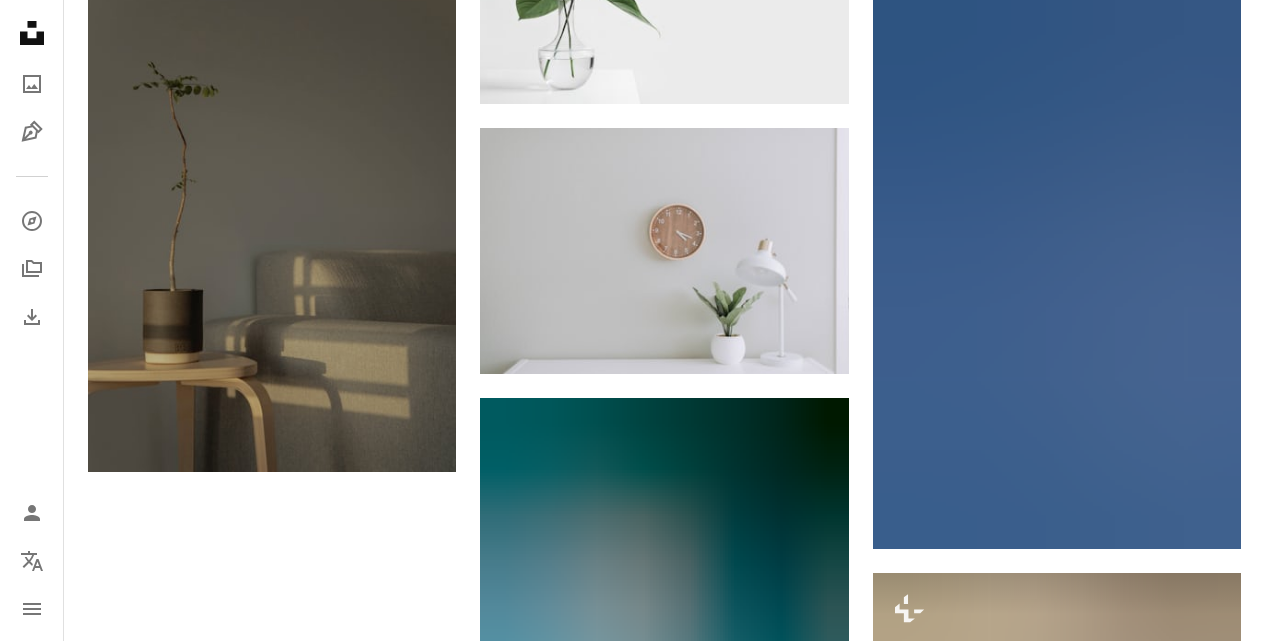 scroll, scrollTop: 2405, scrollLeft: 0, axis: vertical 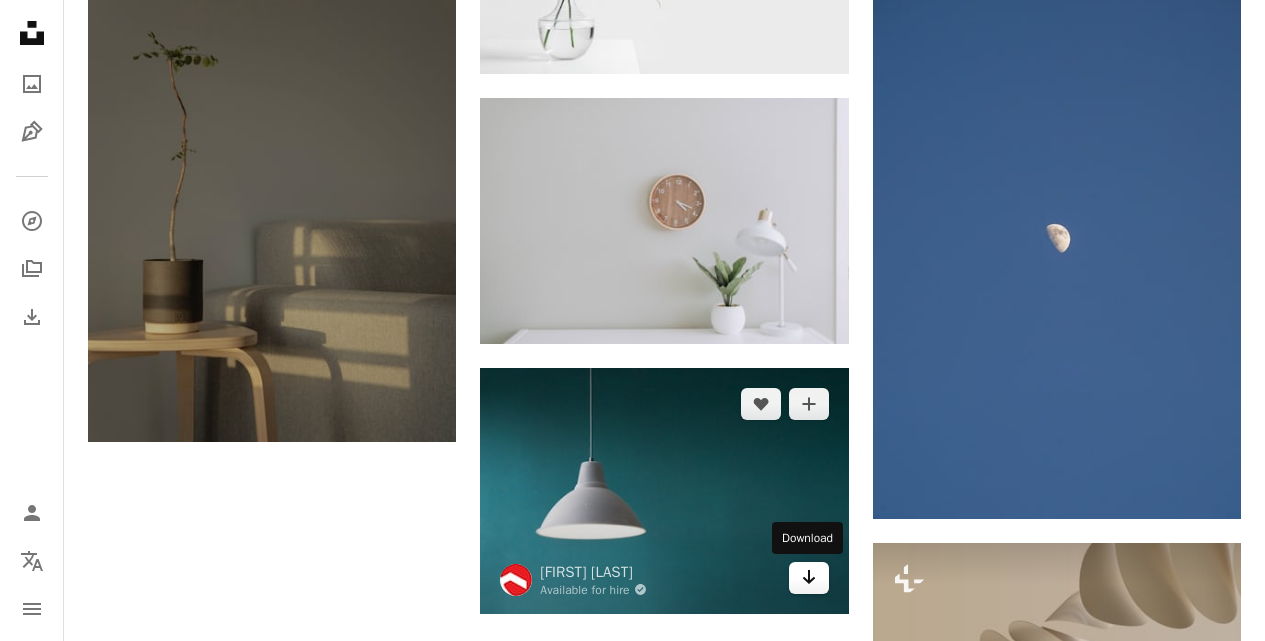 click on "Arrow pointing down" 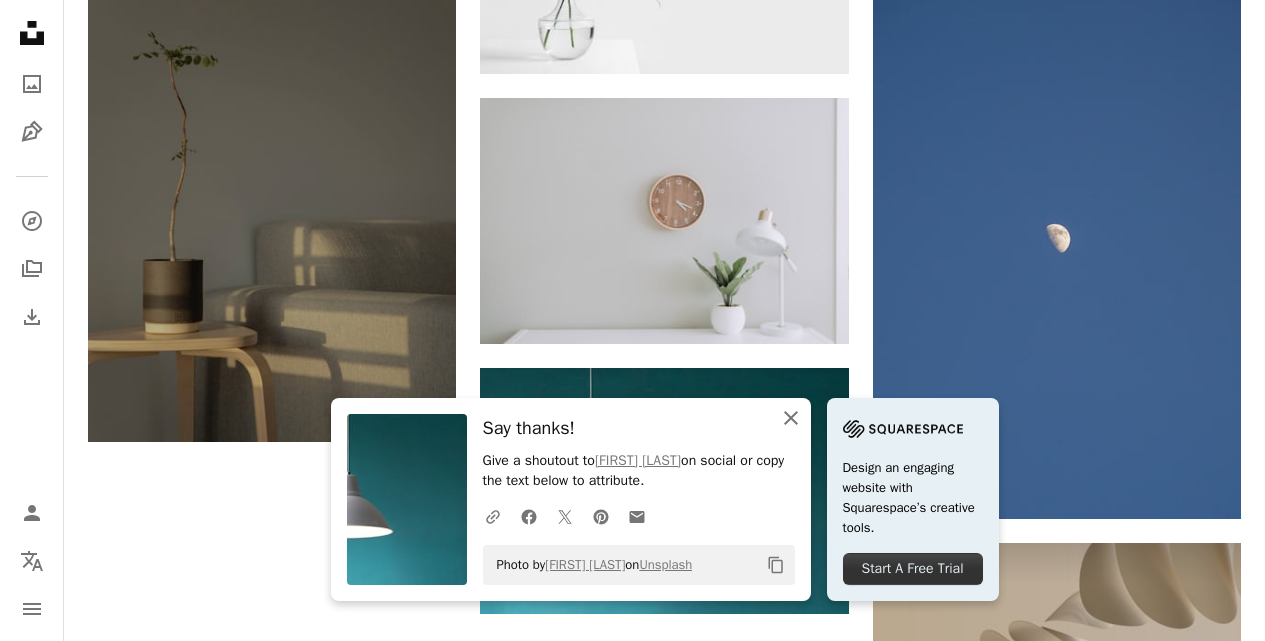 click 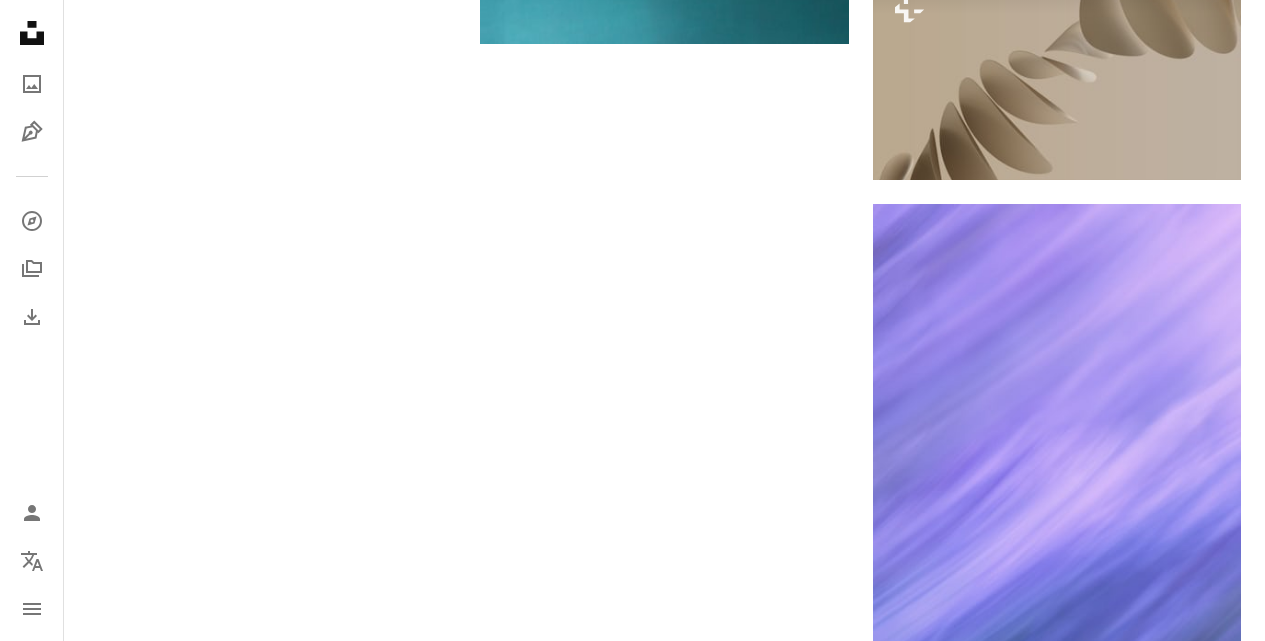 scroll, scrollTop: 2884, scrollLeft: 0, axis: vertical 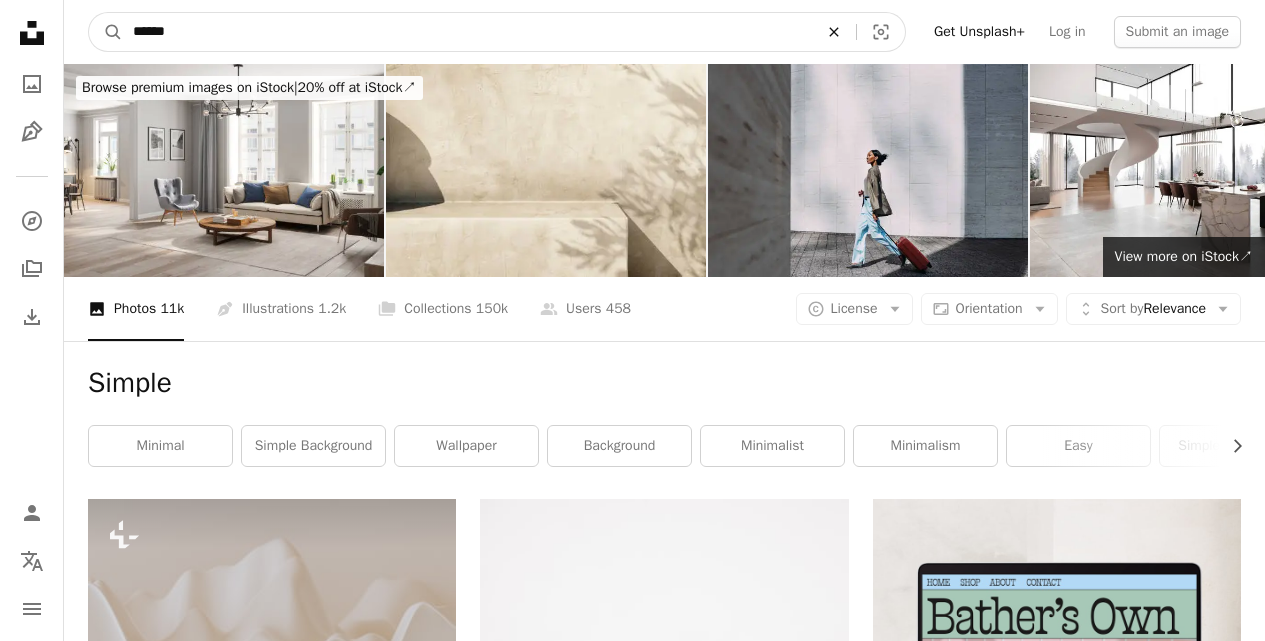 click on "An X shape" 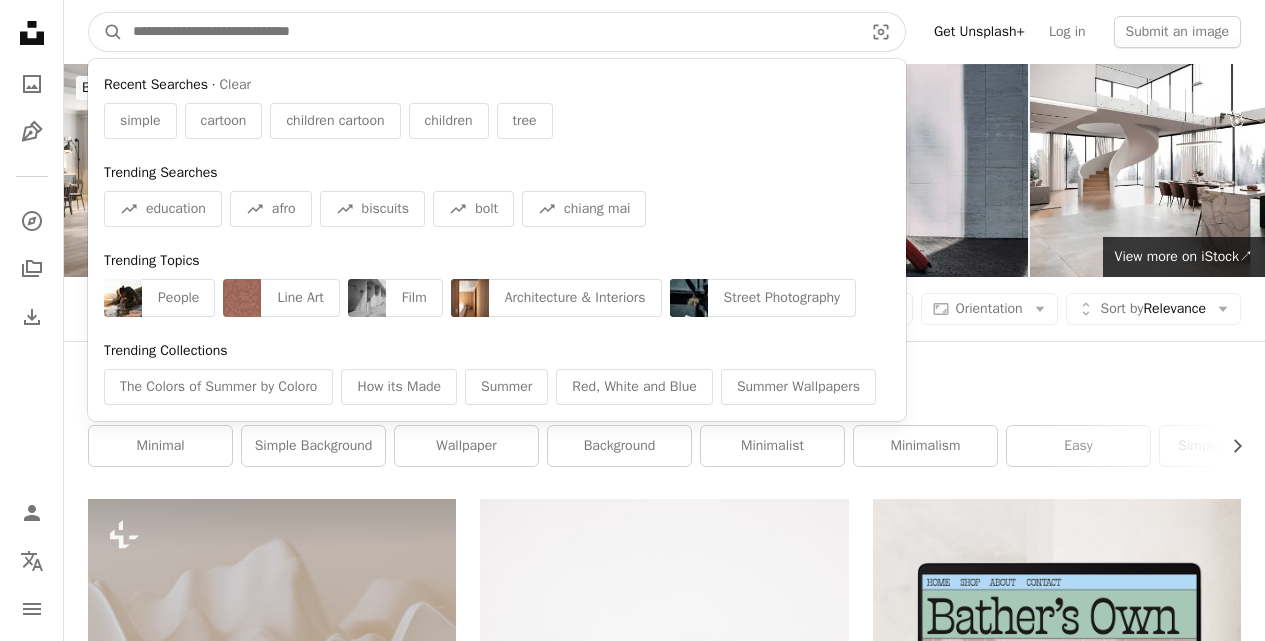 click at bounding box center [490, 32] 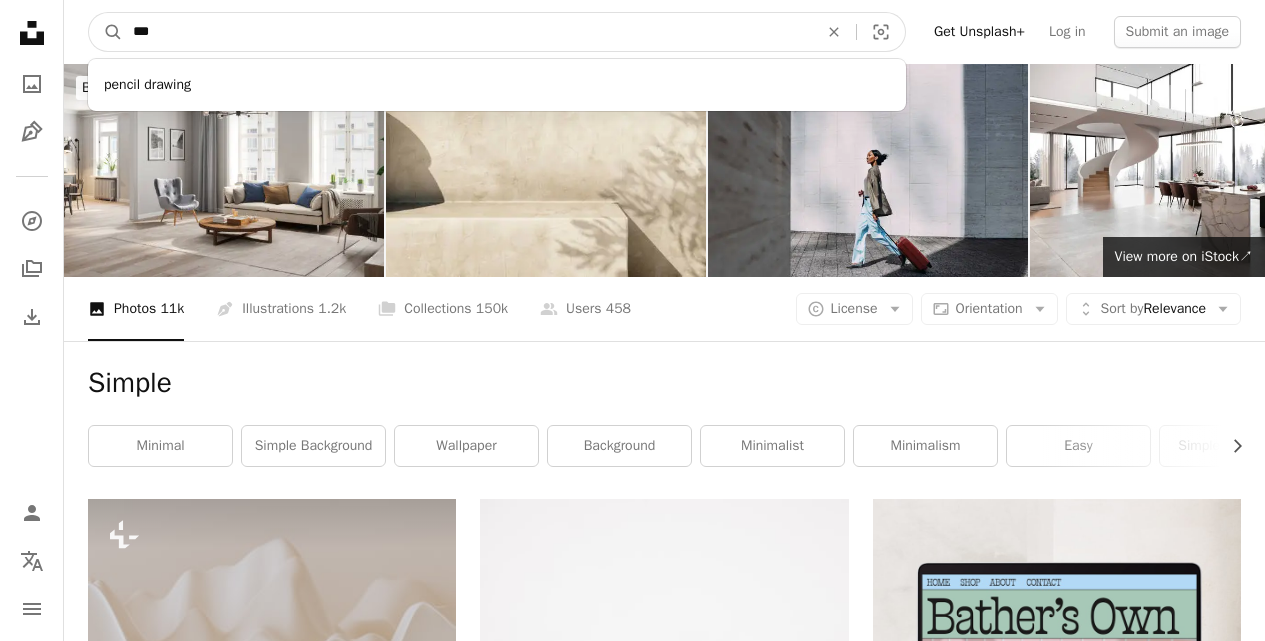 type on "***" 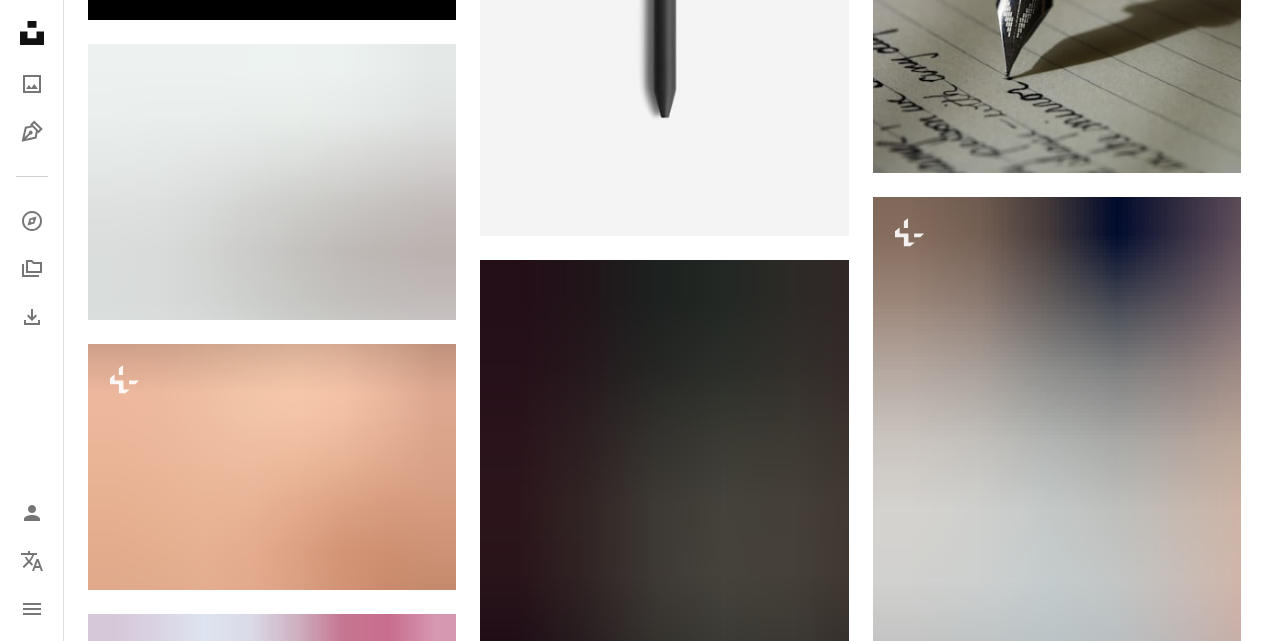 scroll, scrollTop: 1127, scrollLeft: 0, axis: vertical 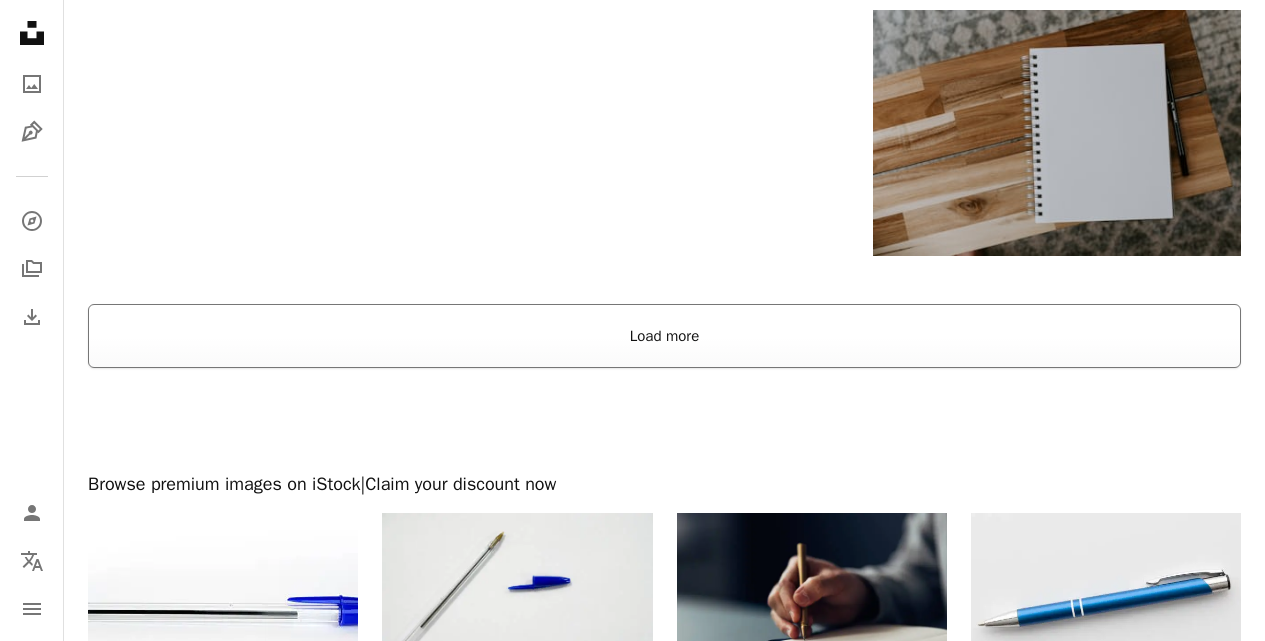 click on "Load more" at bounding box center [664, 336] 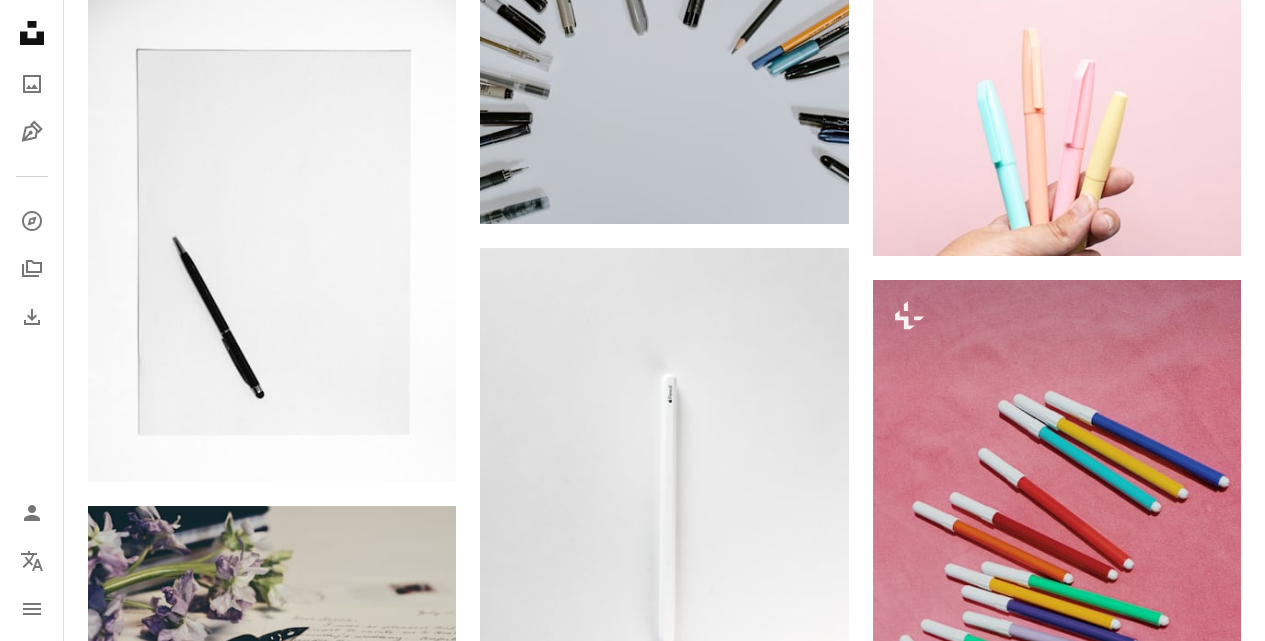 scroll, scrollTop: 9362, scrollLeft: 0, axis: vertical 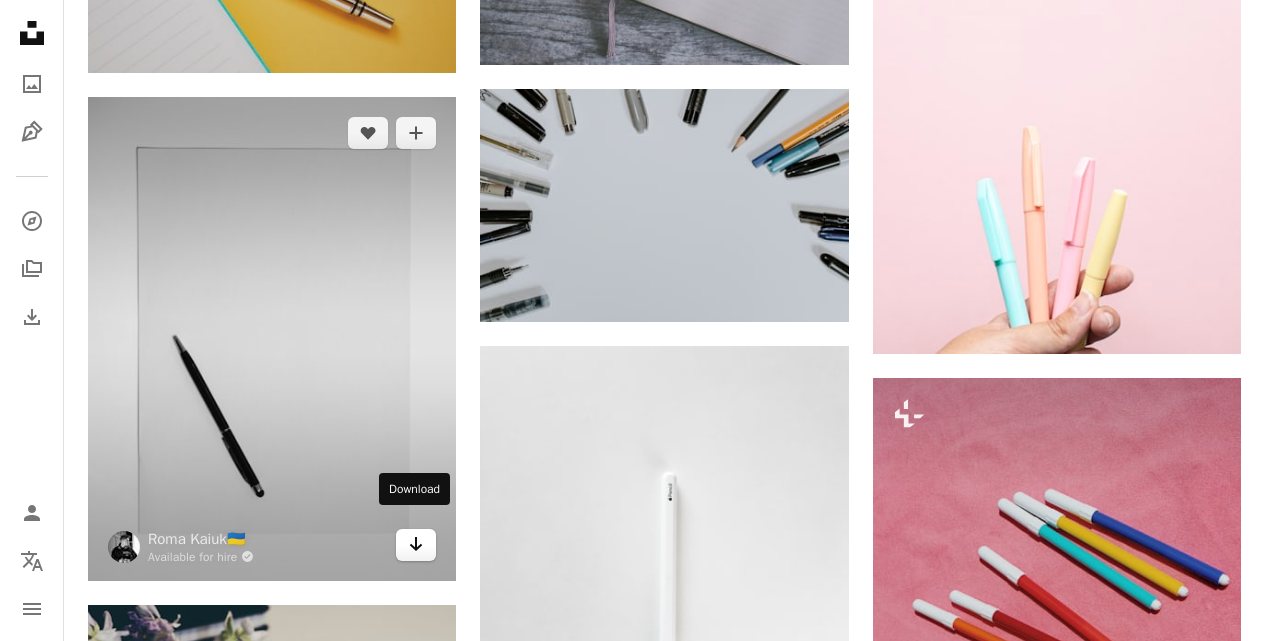 click on "Arrow pointing down" 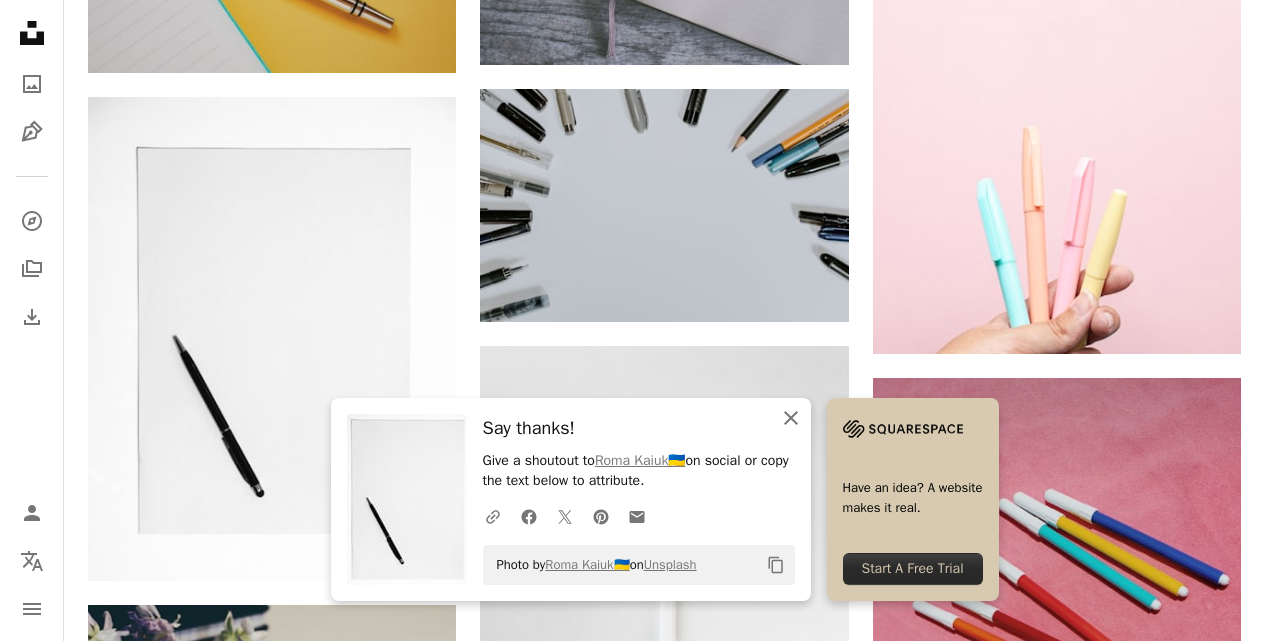 click on "An X shape" 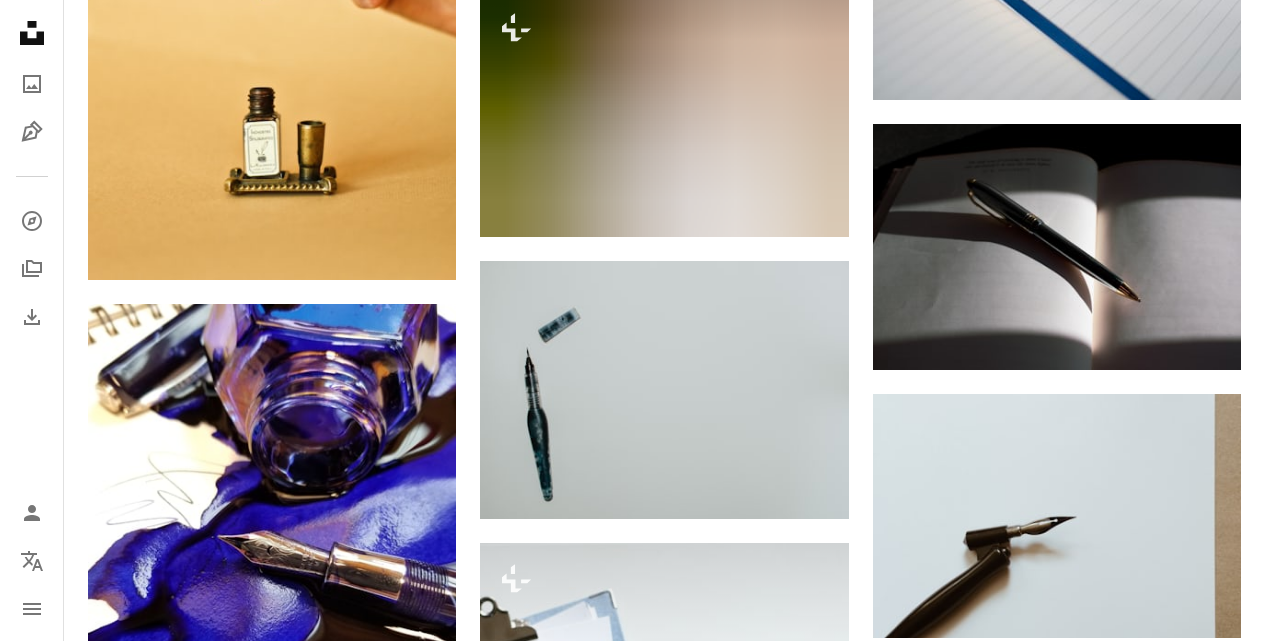 scroll, scrollTop: 11701, scrollLeft: 0, axis: vertical 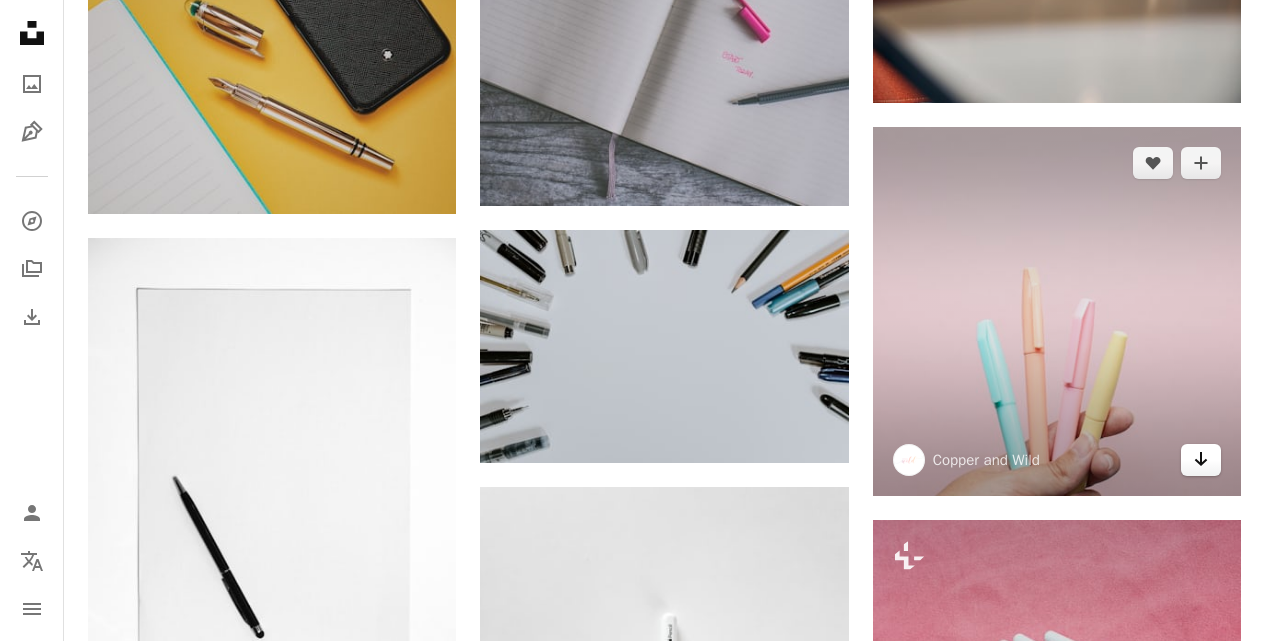 click on "Arrow pointing down" 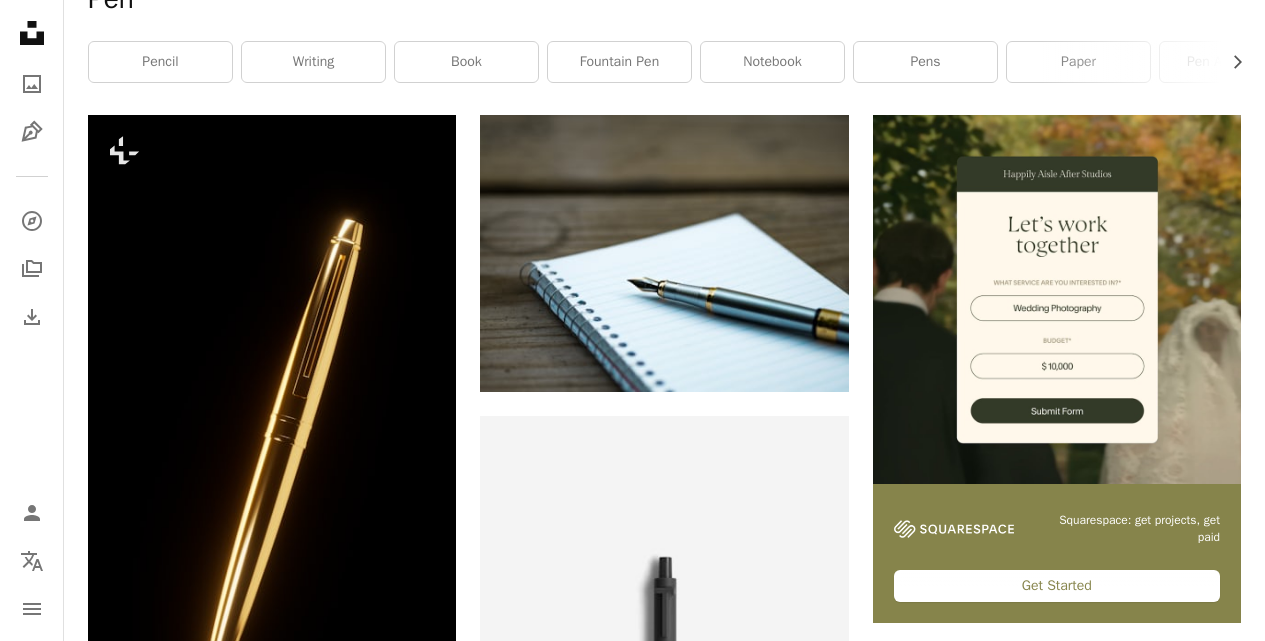 scroll, scrollTop: 0, scrollLeft: 0, axis: both 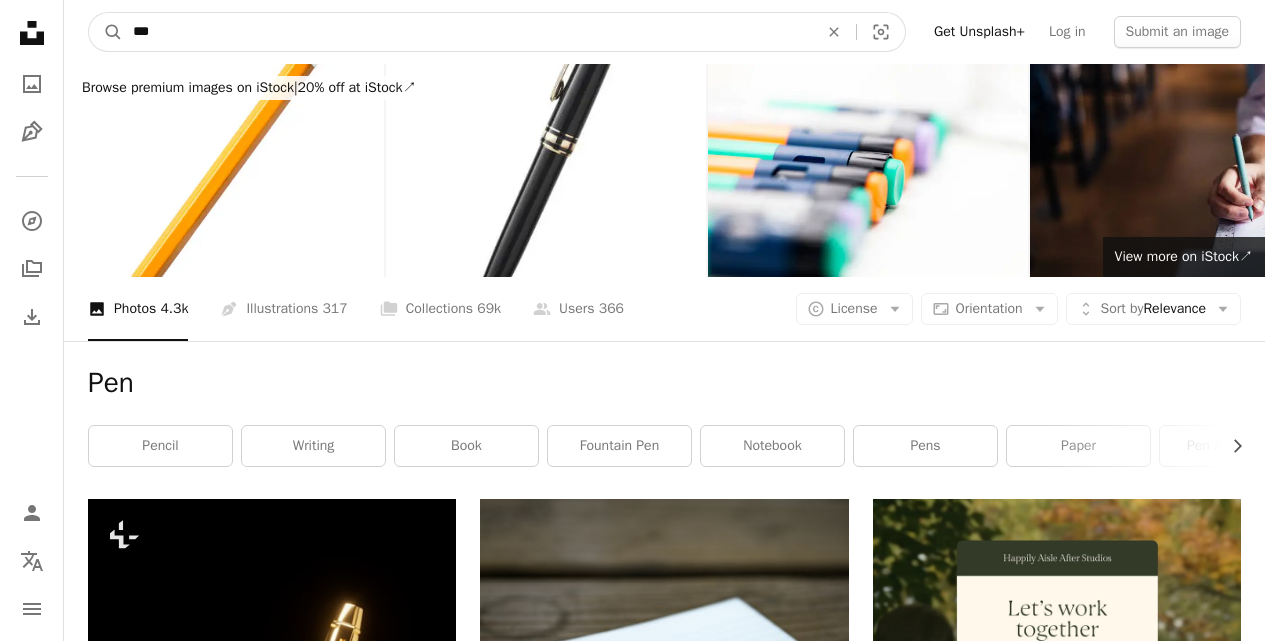 click on "An X shape" at bounding box center (834, 32) 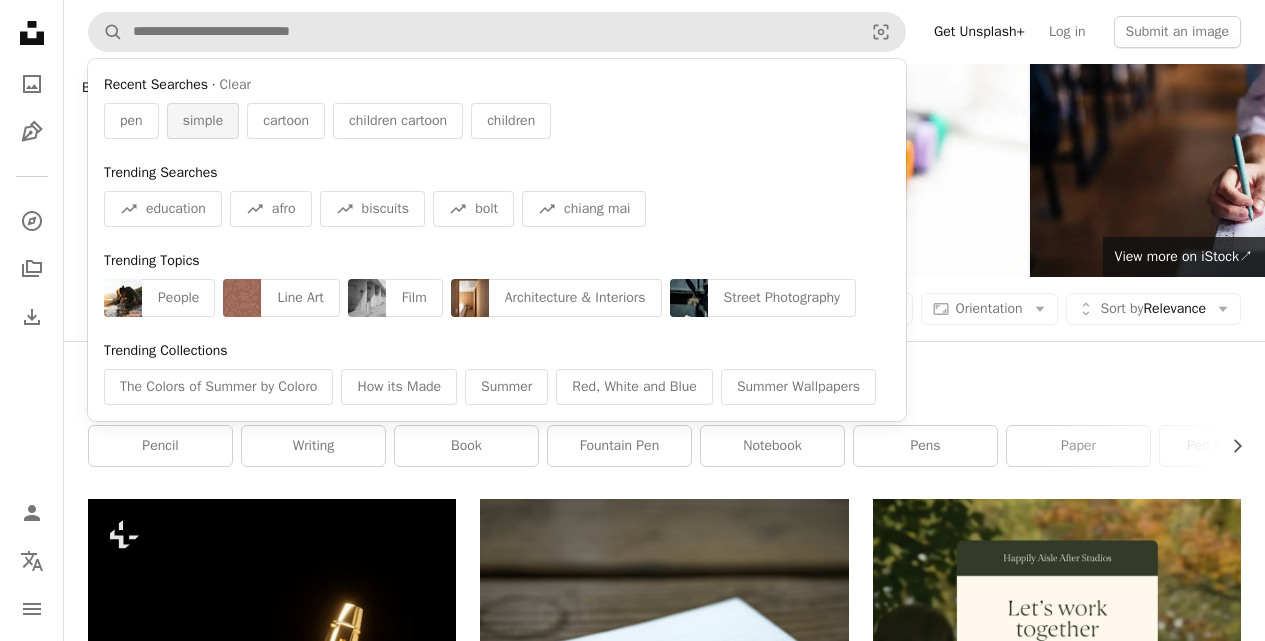 click on "simple" at bounding box center (203, 121) 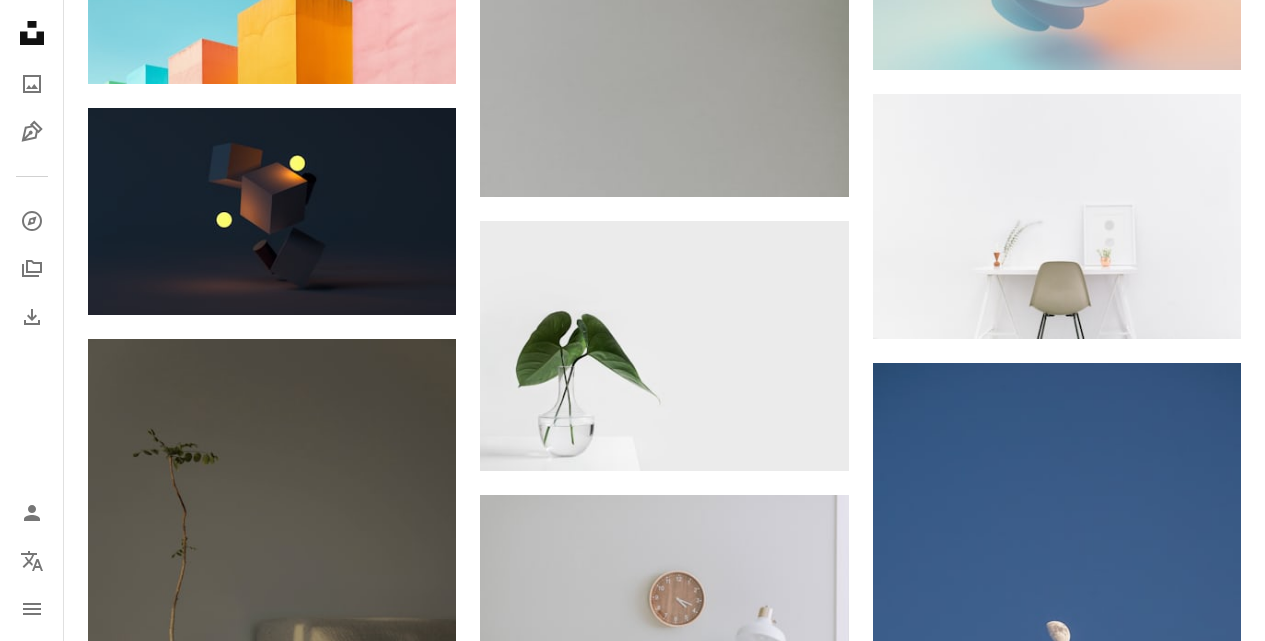 scroll, scrollTop: 2018, scrollLeft: 0, axis: vertical 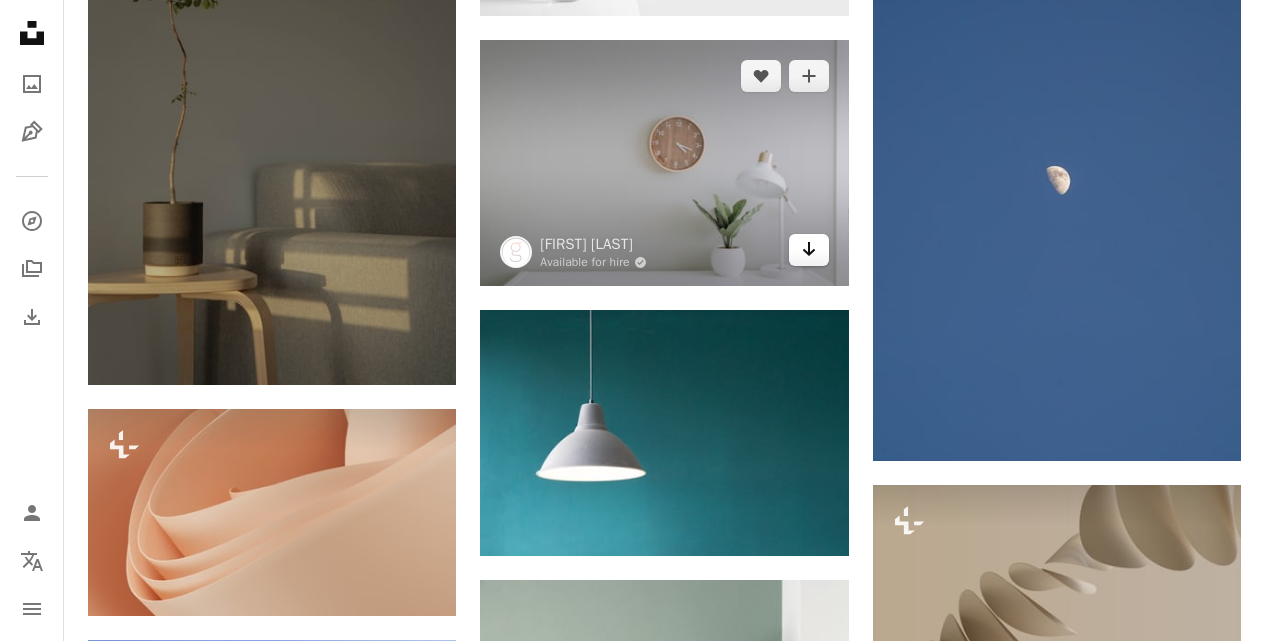 click 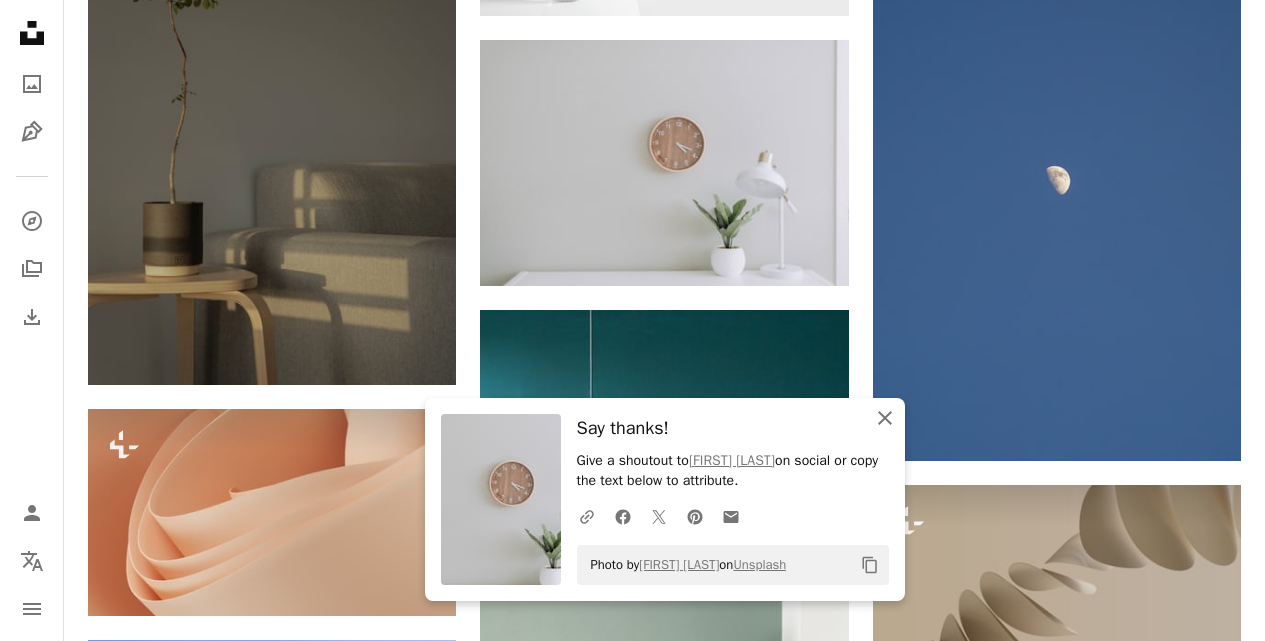 click on "An X shape" 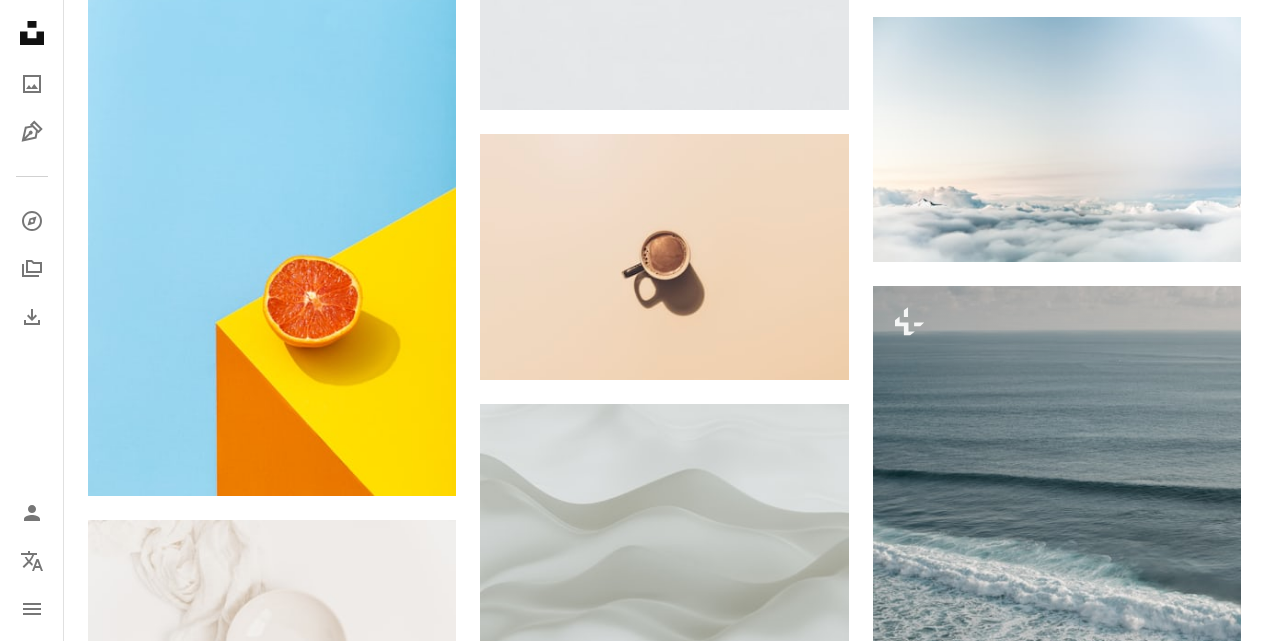 scroll, scrollTop: 6543, scrollLeft: 0, axis: vertical 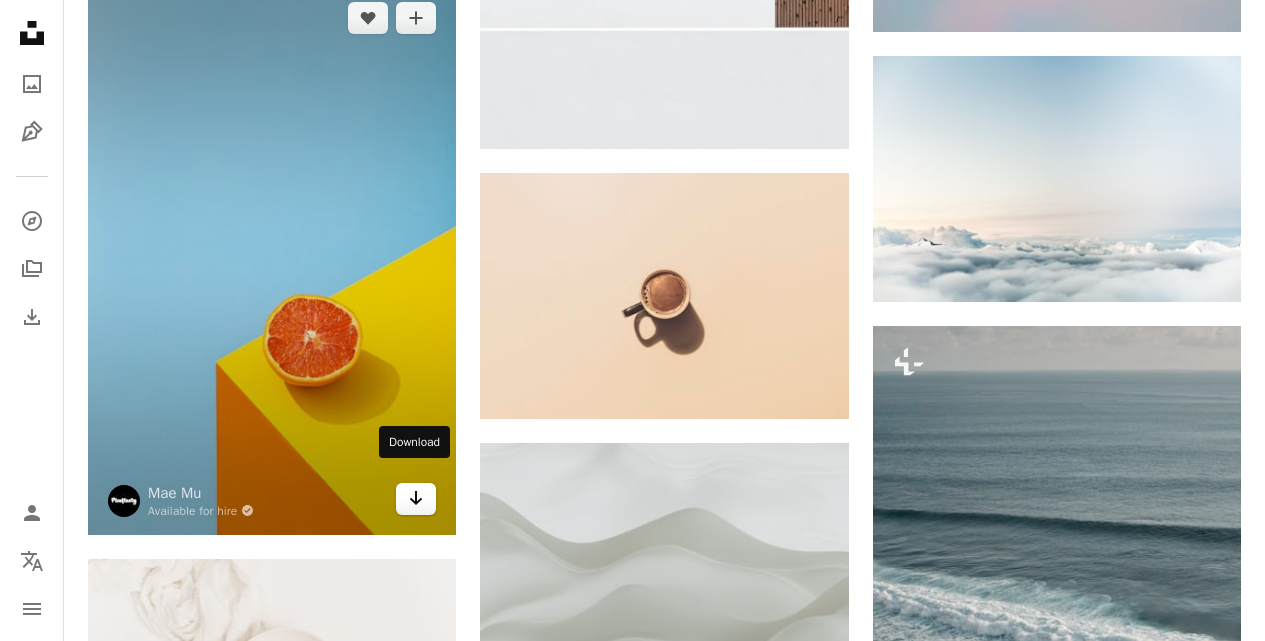 click on "Arrow pointing down" 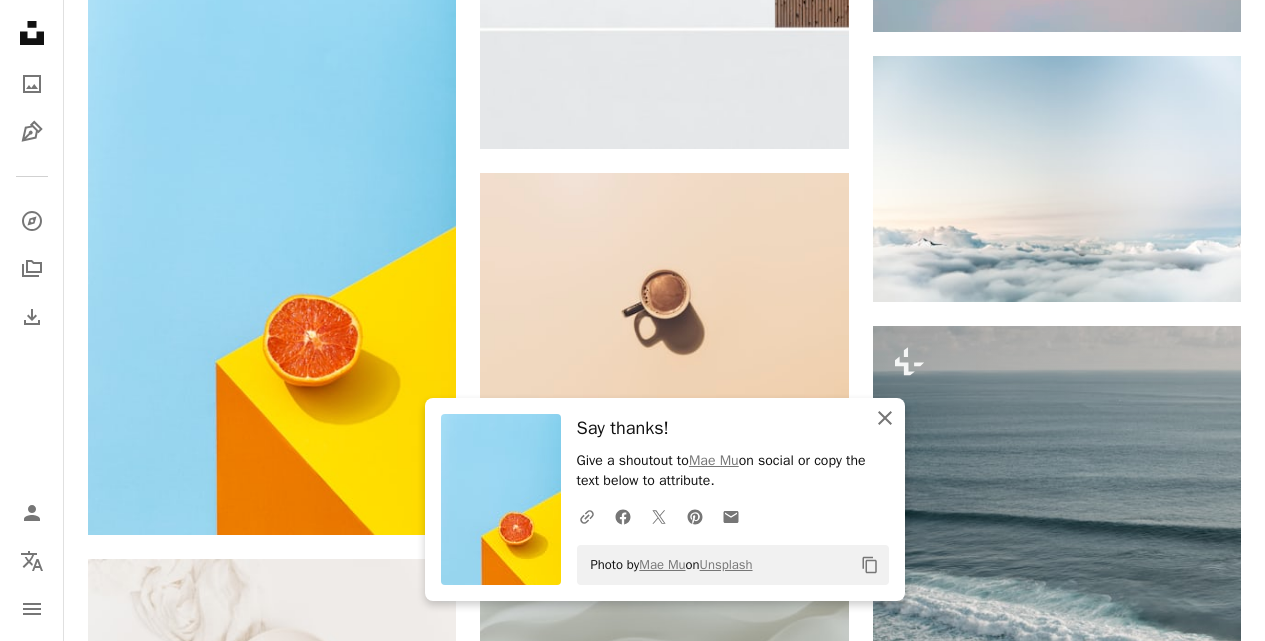 click 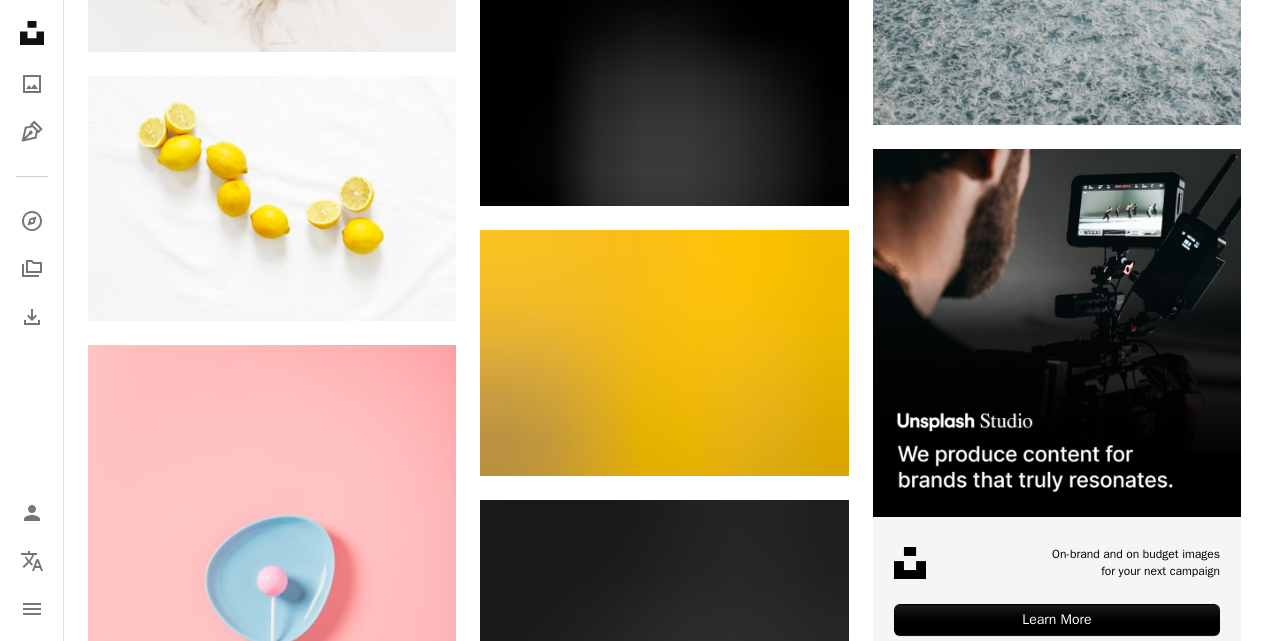 scroll, scrollTop: 7276, scrollLeft: 0, axis: vertical 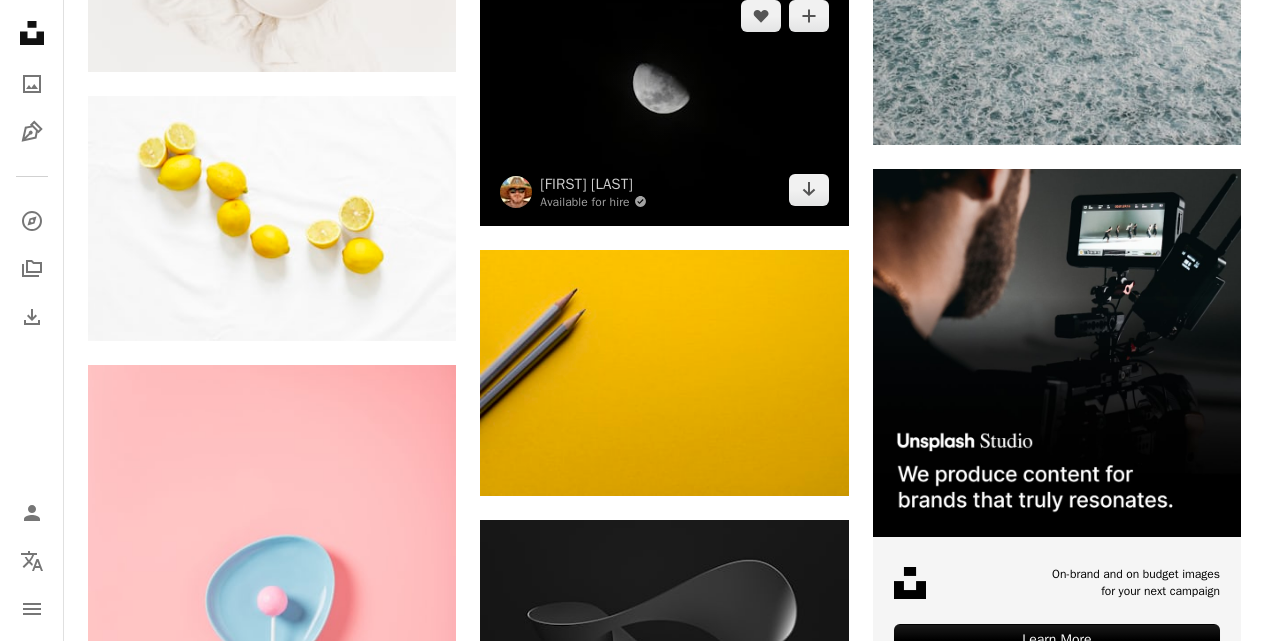 click at bounding box center (664, 103) 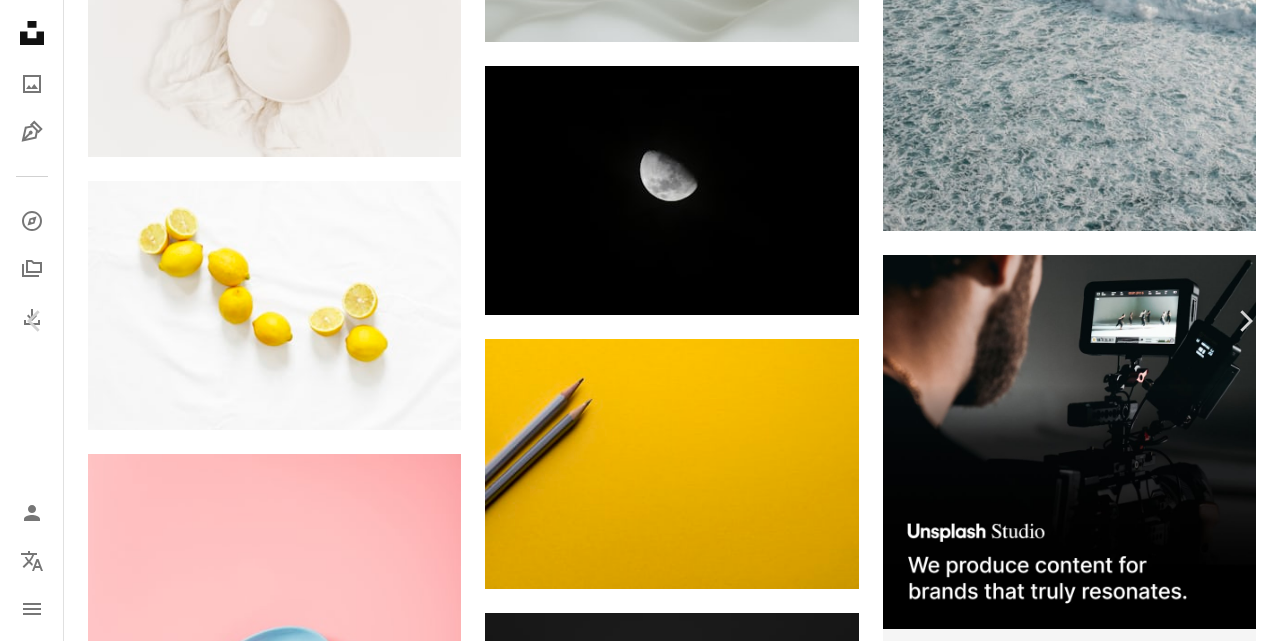 click on "An X shape" at bounding box center (20, 20) 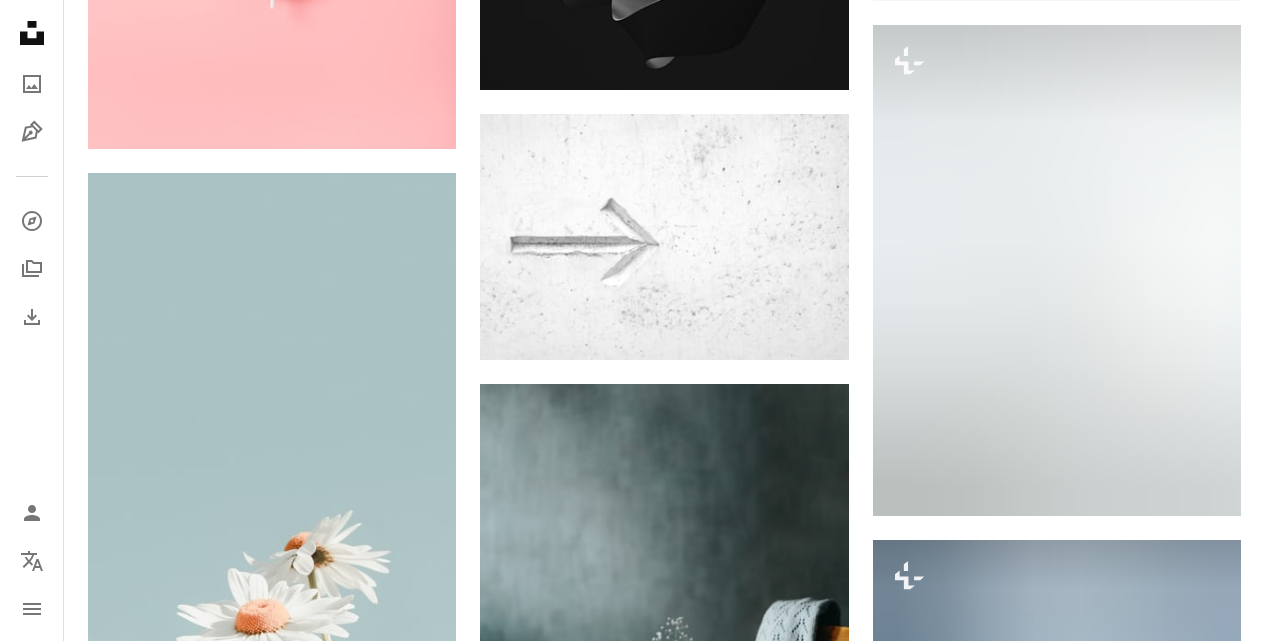 scroll, scrollTop: 7956, scrollLeft: 0, axis: vertical 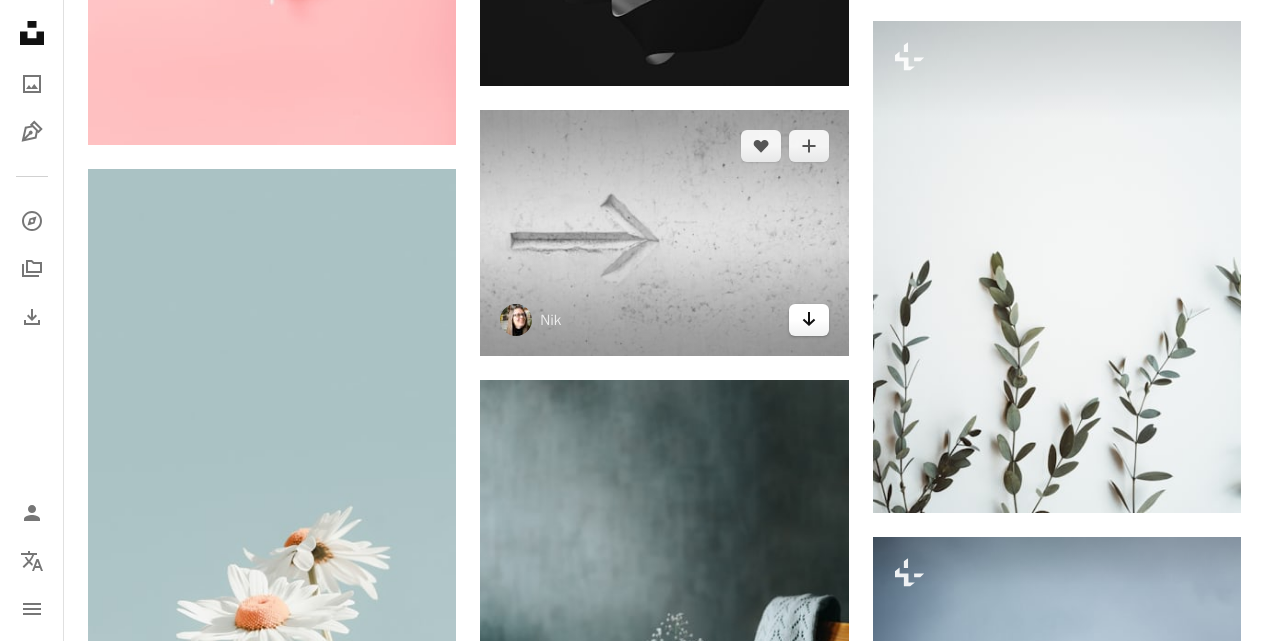 click on "Arrow pointing down" at bounding box center (809, 320) 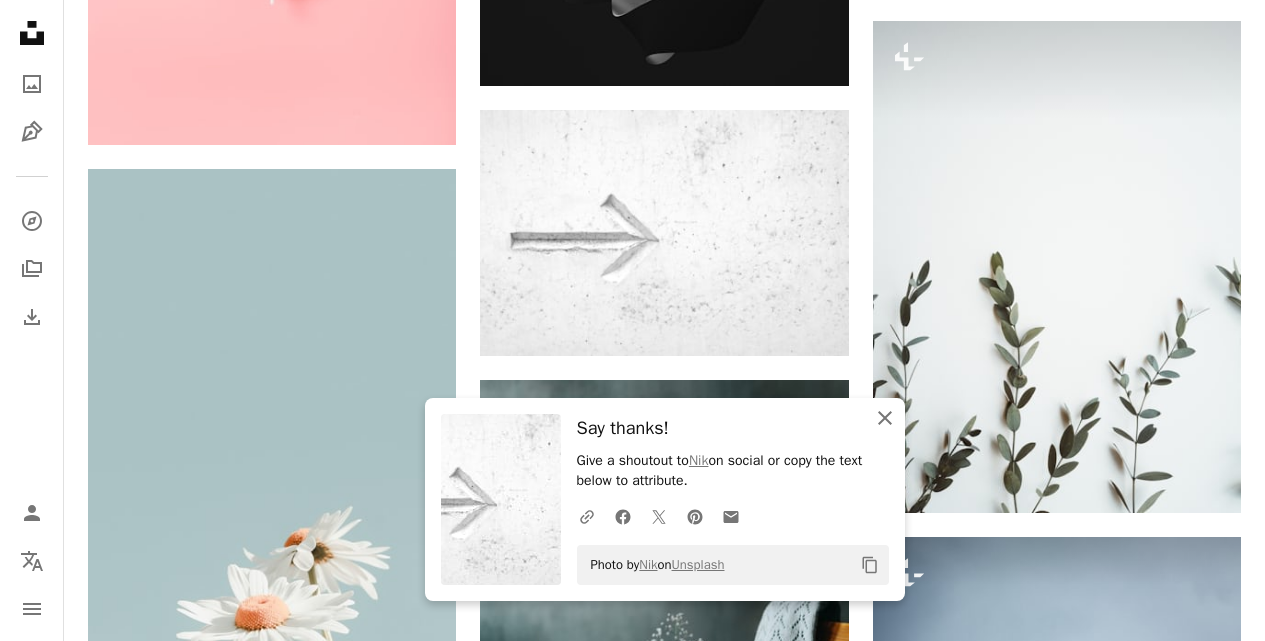 click on "An X shape" 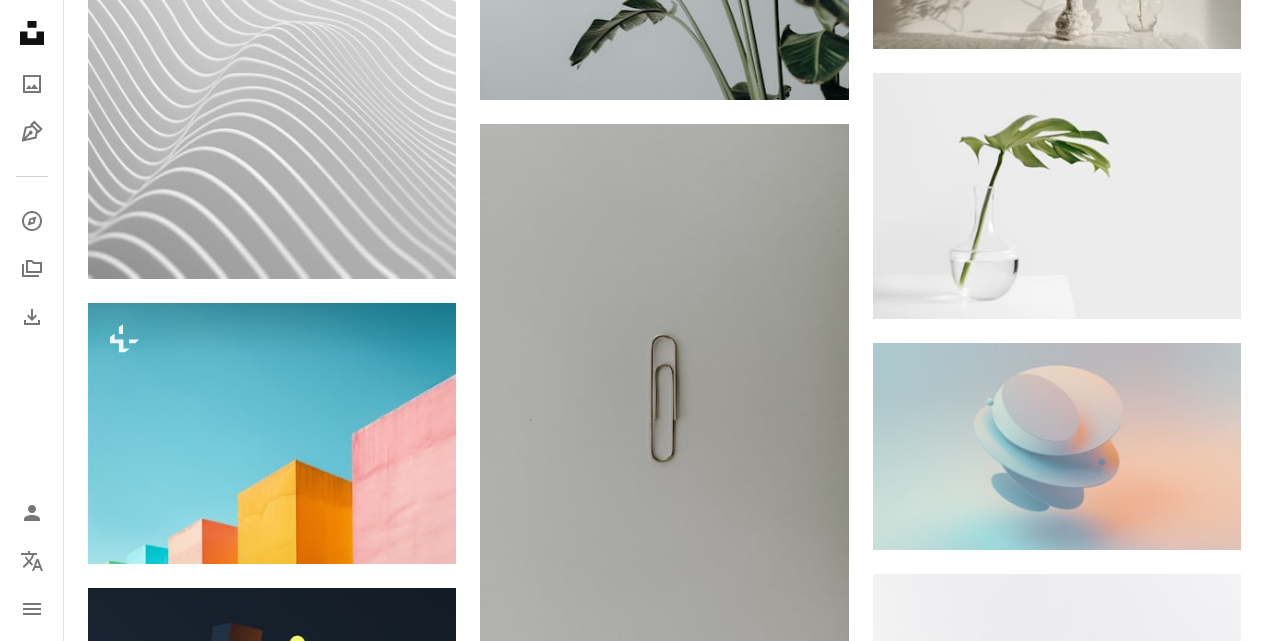 scroll, scrollTop: 968, scrollLeft: 0, axis: vertical 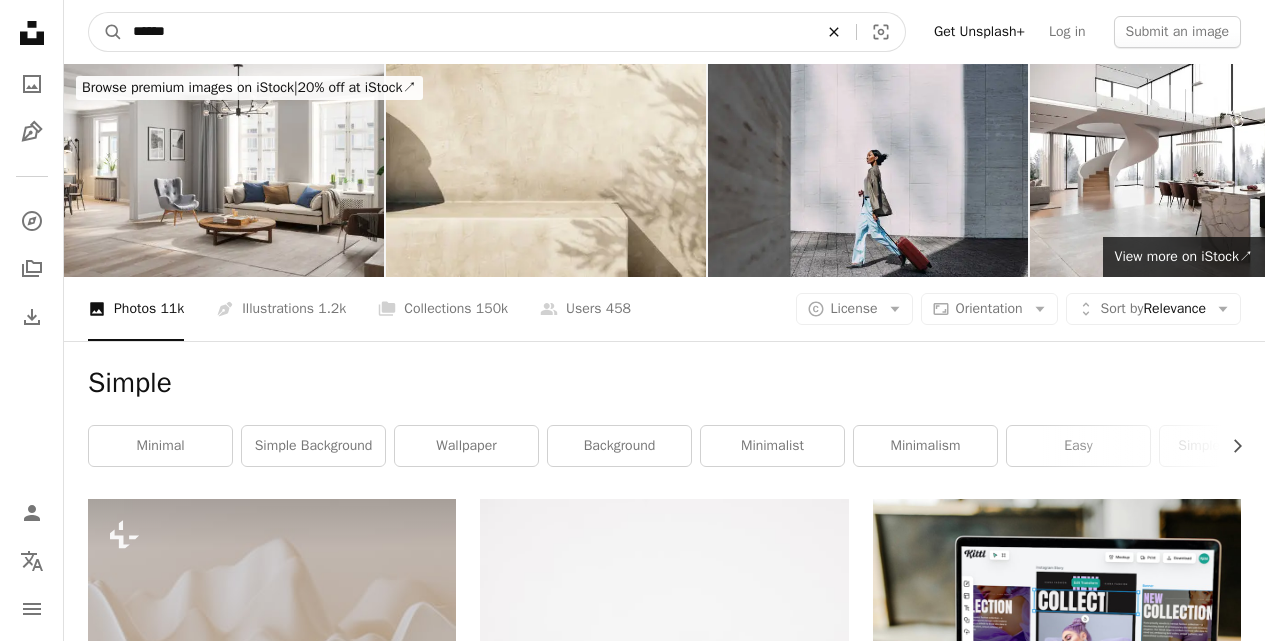 click on "An X shape" 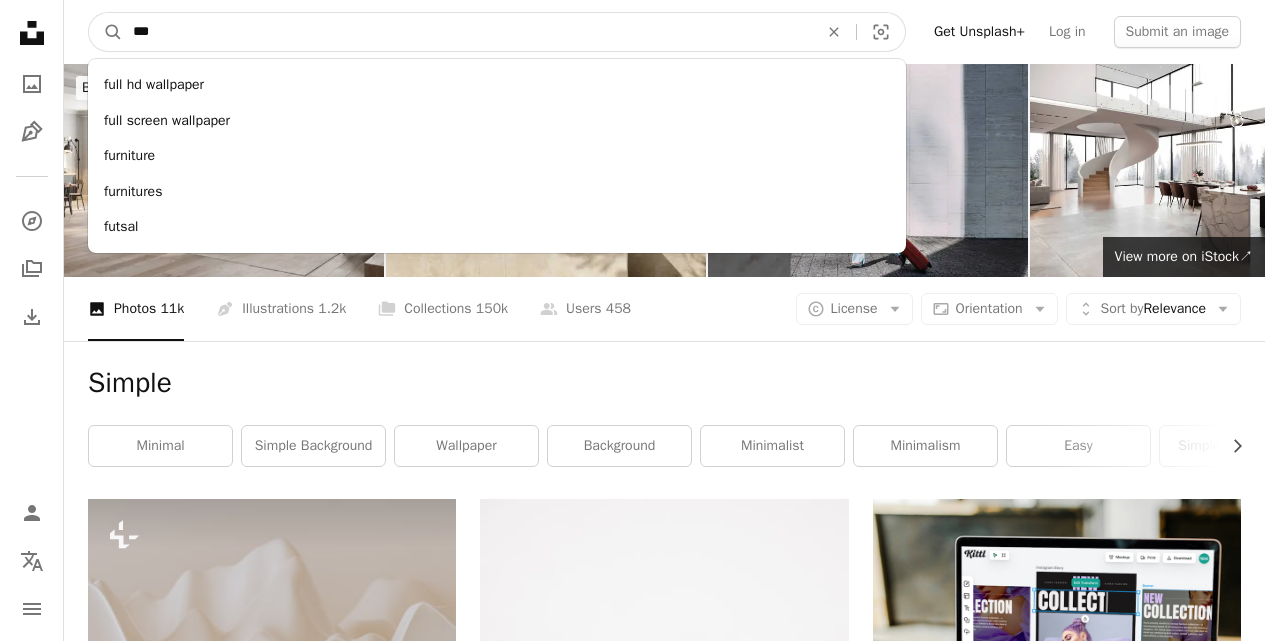 type on "***" 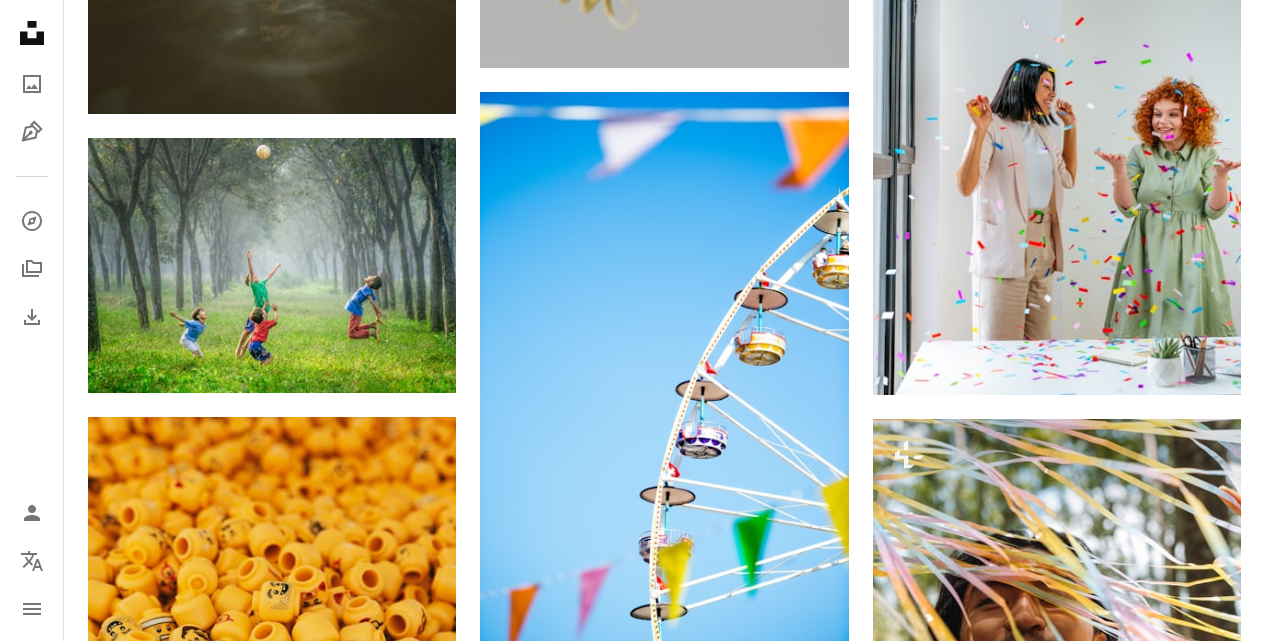 scroll, scrollTop: 1709, scrollLeft: 0, axis: vertical 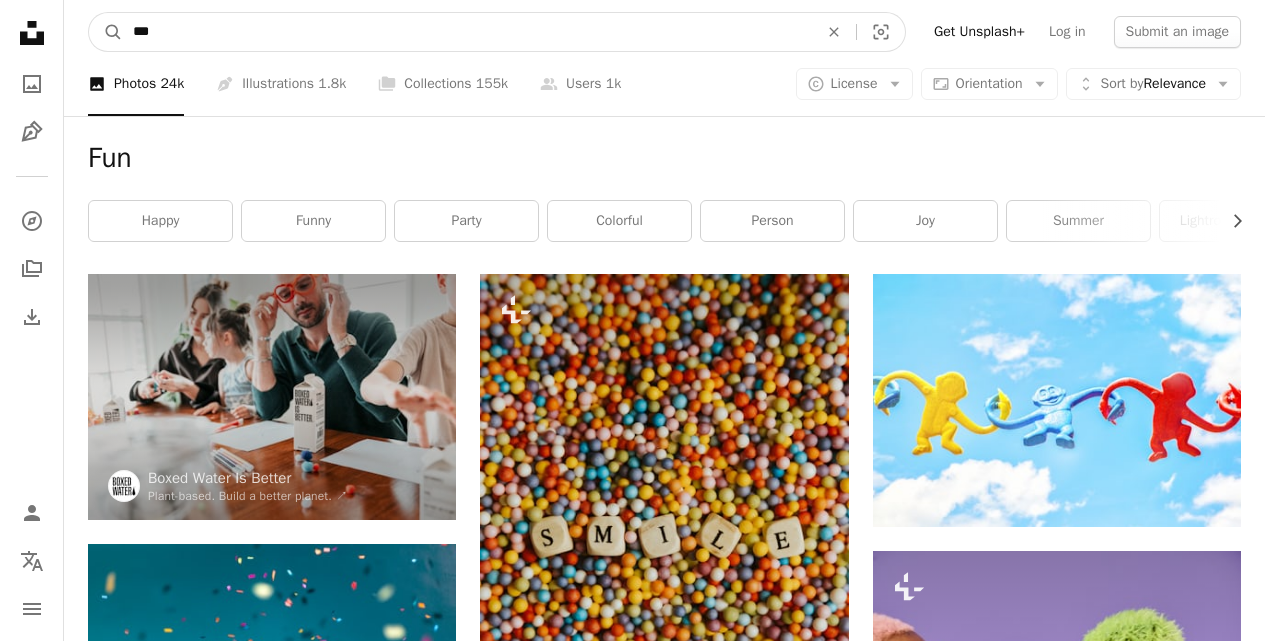 click on "***" at bounding box center (467, 32) 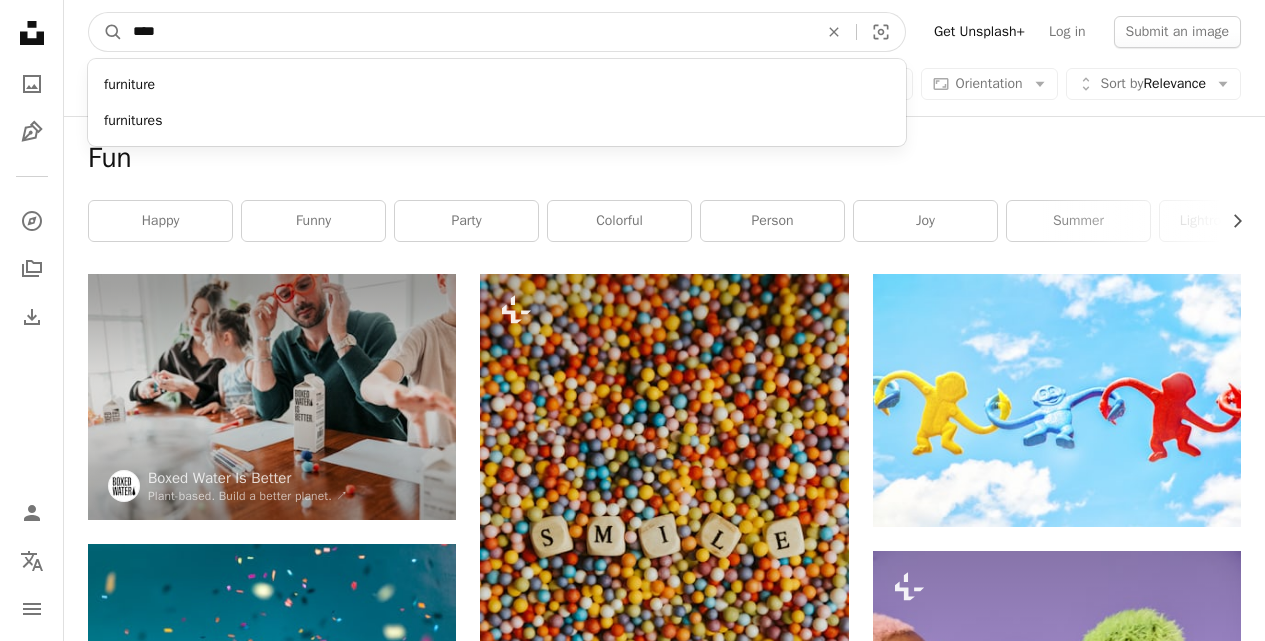 type on "*****" 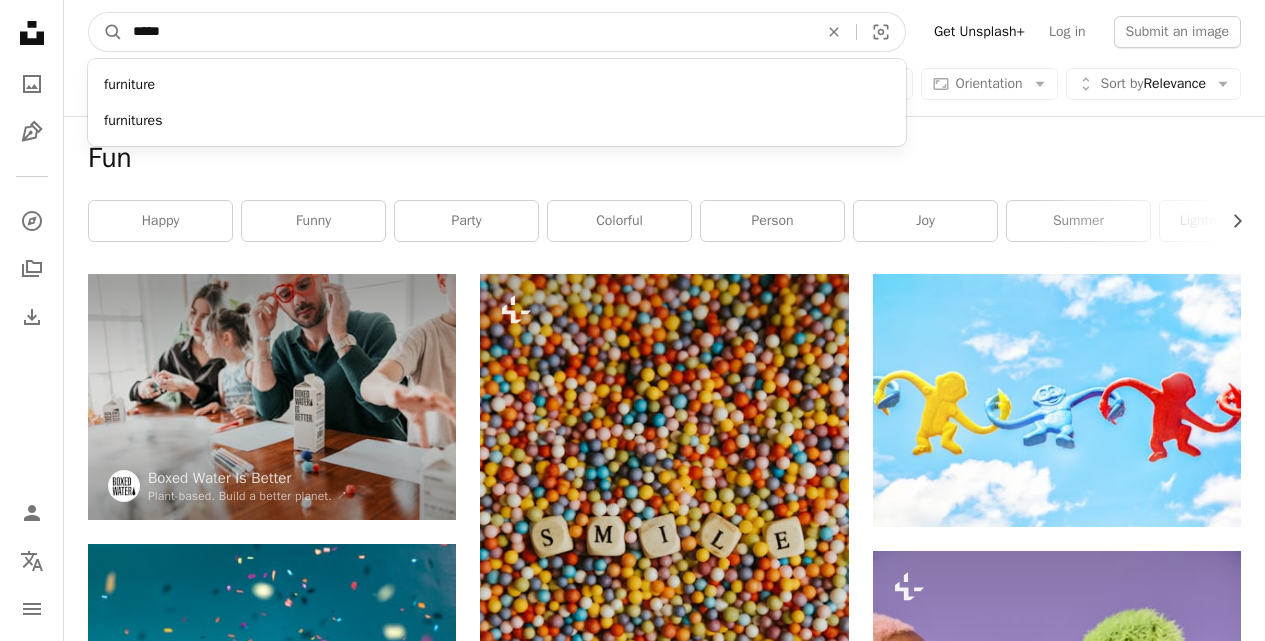 click on "A magnifying glass" at bounding box center [106, 32] 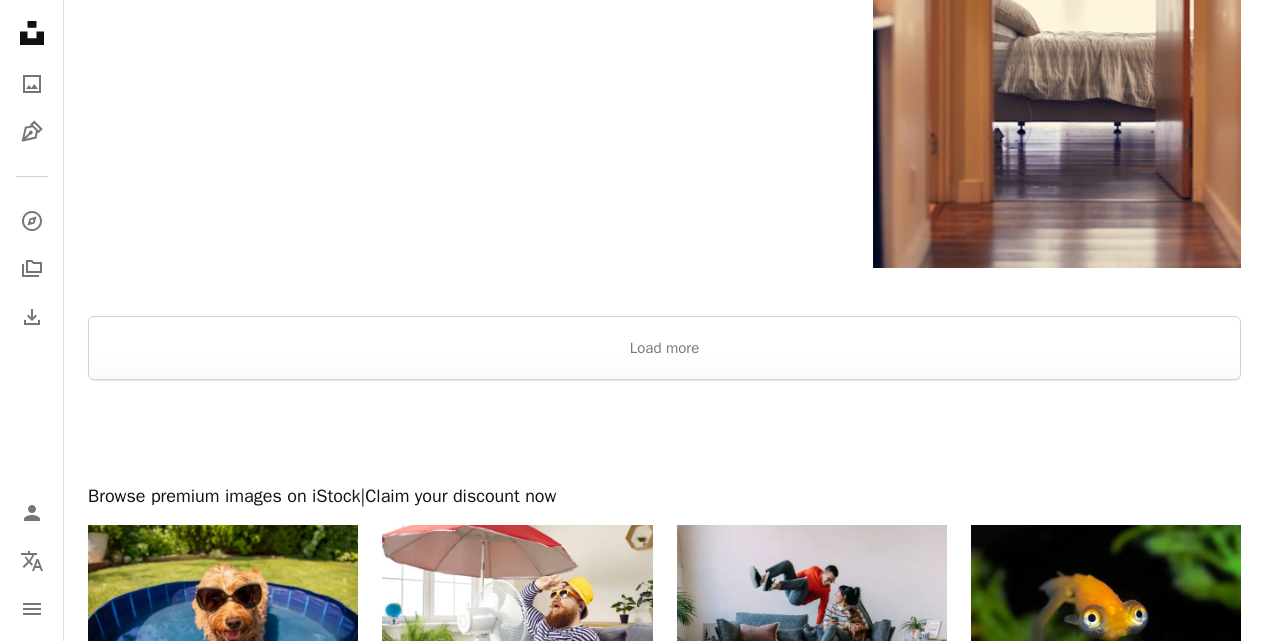 scroll, scrollTop: 3960, scrollLeft: 0, axis: vertical 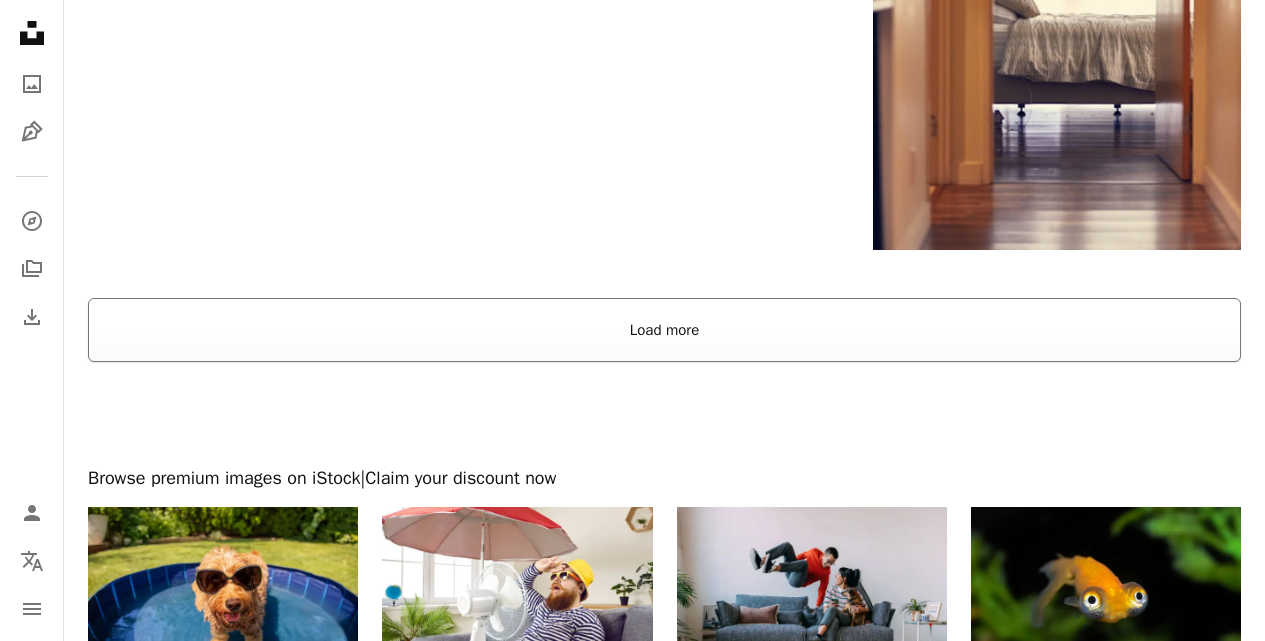 click on "Load more" at bounding box center (664, 330) 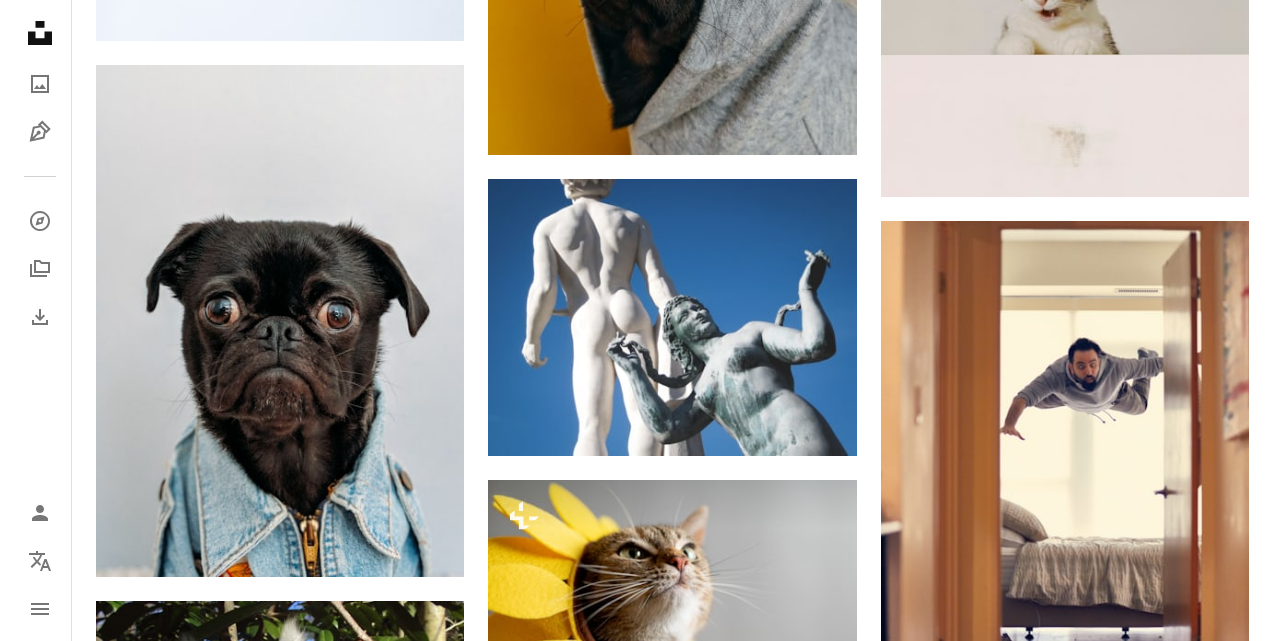 scroll, scrollTop: 3440, scrollLeft: 0, axis: vertical 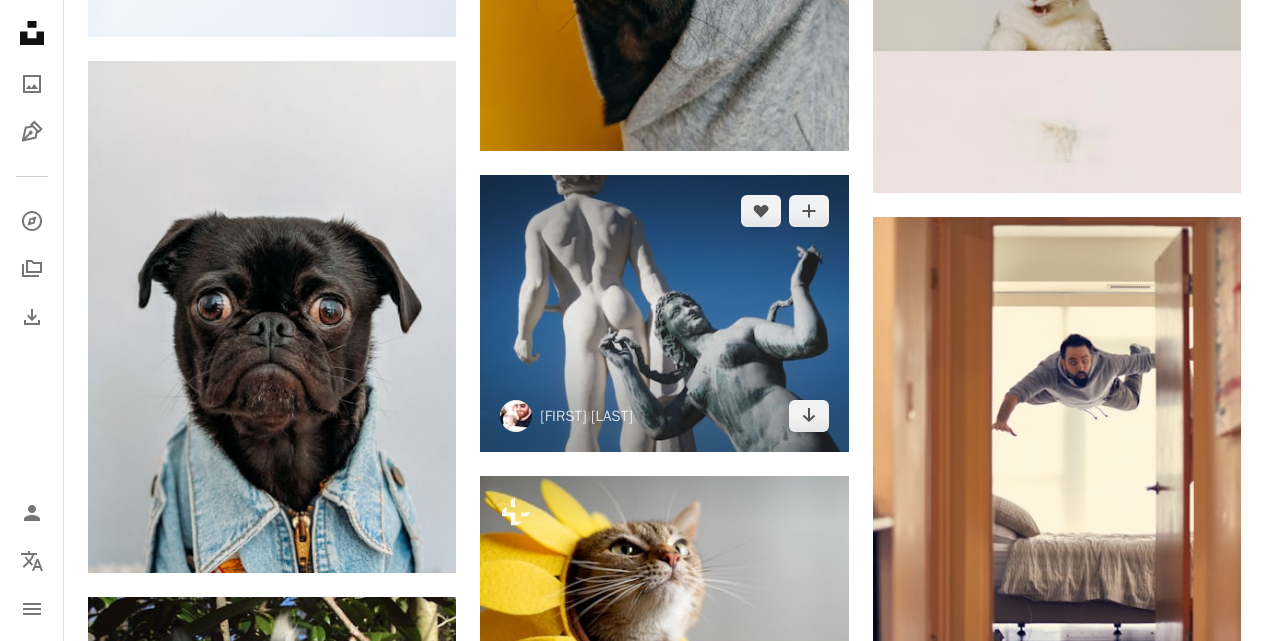 click at bounding box center [664, 313] 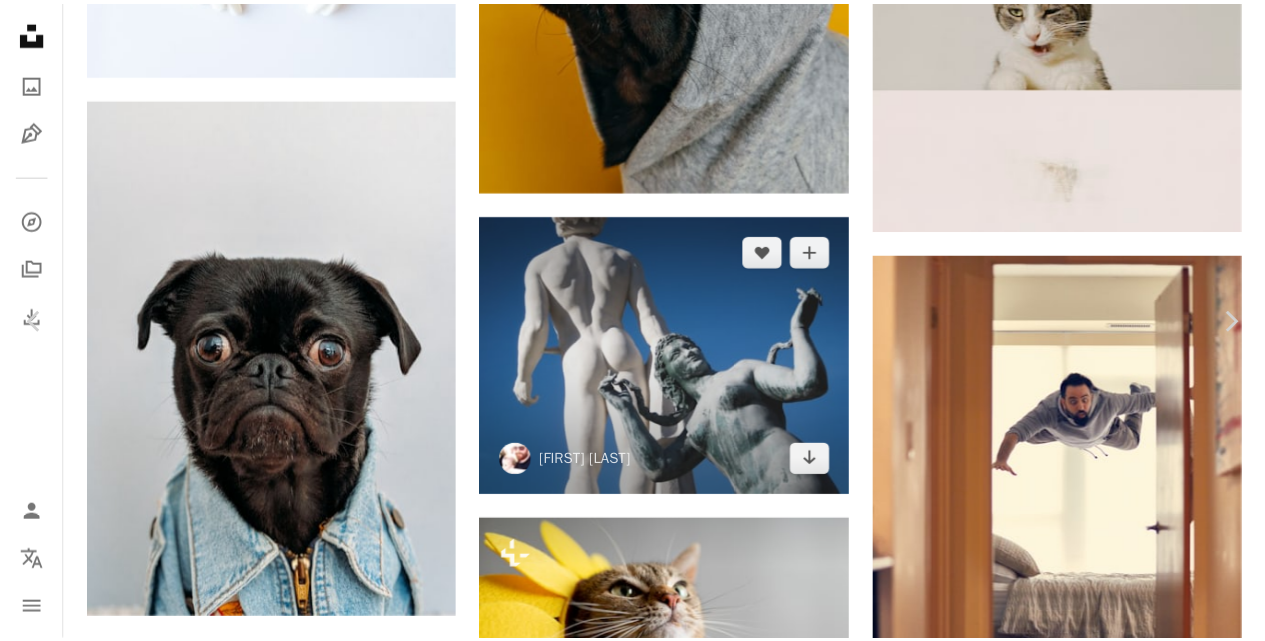 scroll, scrollTop: 80, scrollLeft: 0, axis: vertical 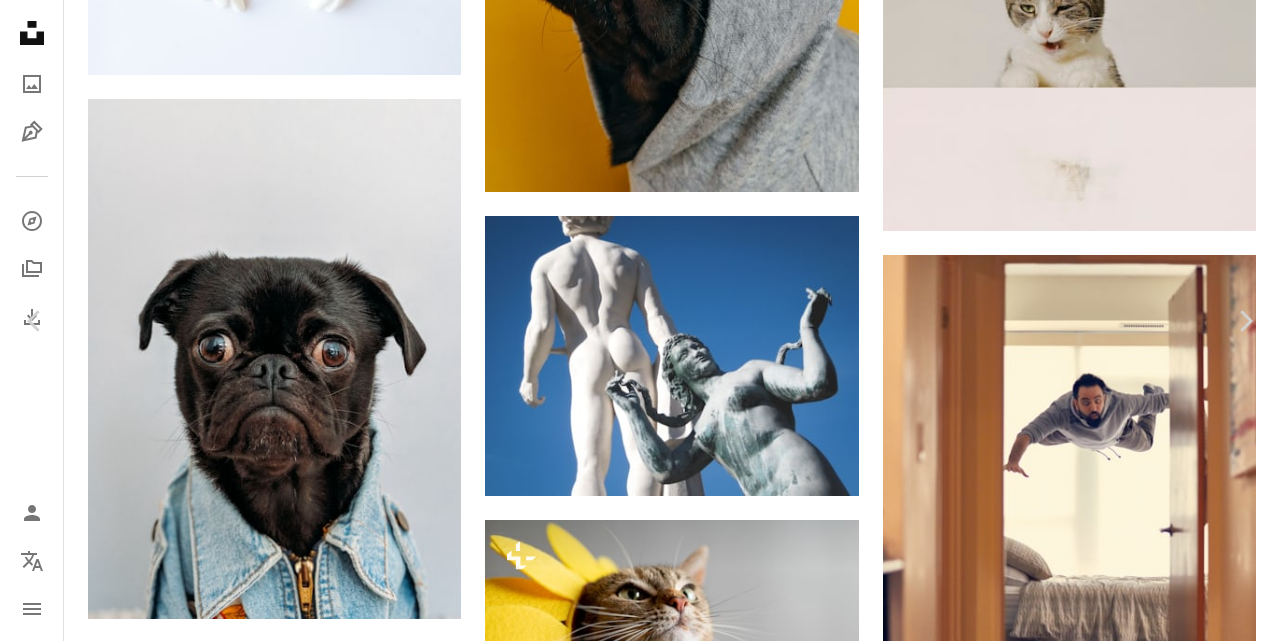 click on "An X shape" at bounding box center [20, 20] 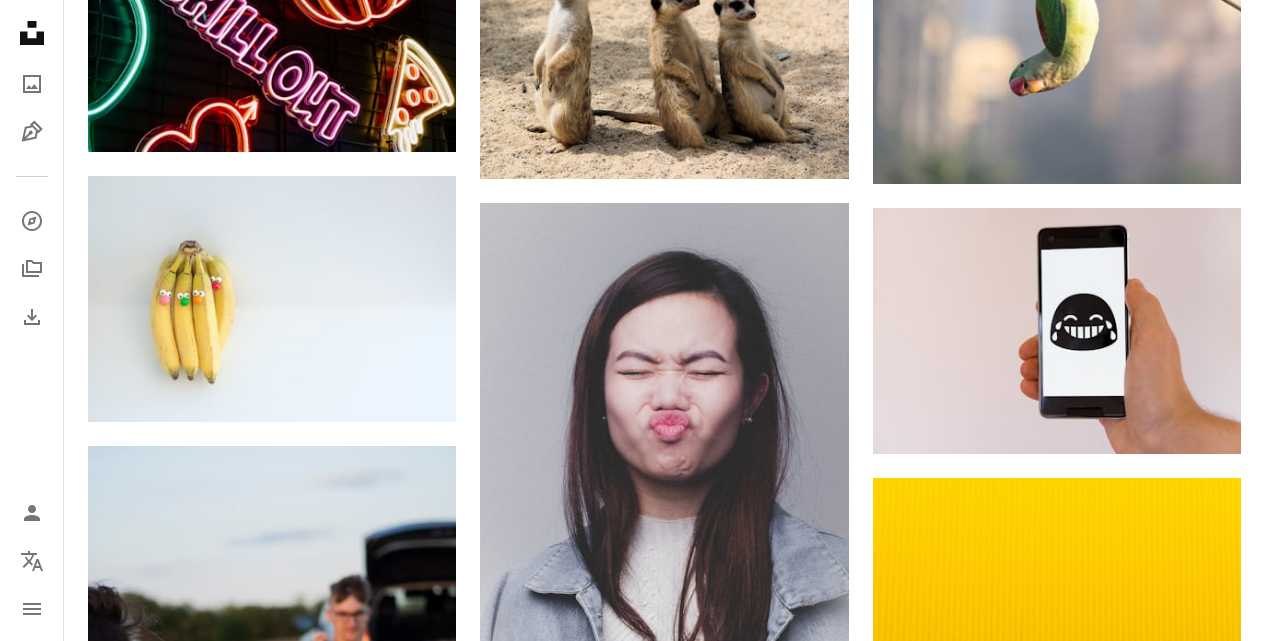 scroll, scrollTop: 17840, scrollLeft: 0, axis: vertical 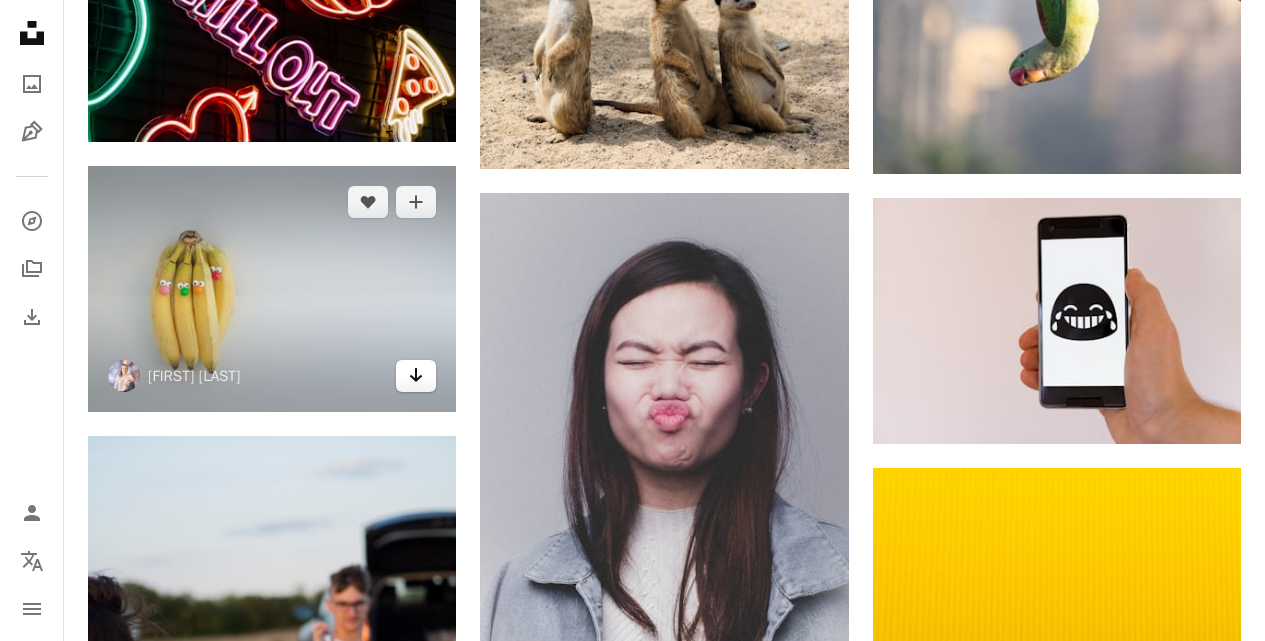 click on "Arrow pointing down" 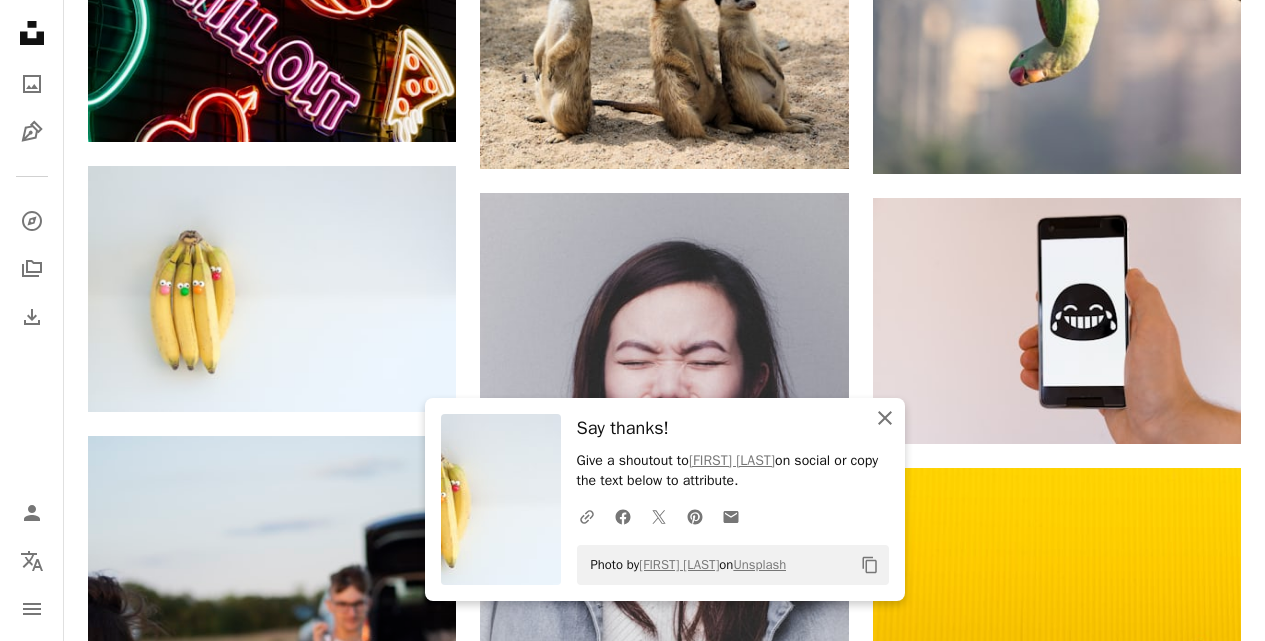 click on "An X shape" 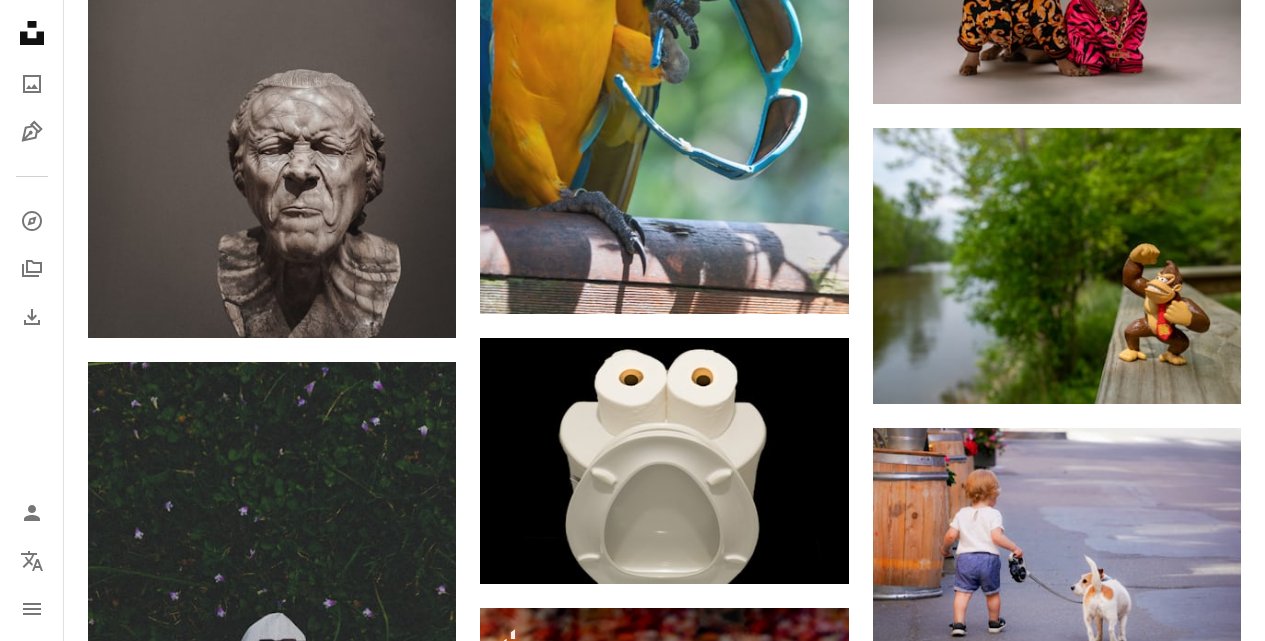 scroll, scrollTop: 23640, scrollLeft: 0, axis: vertical 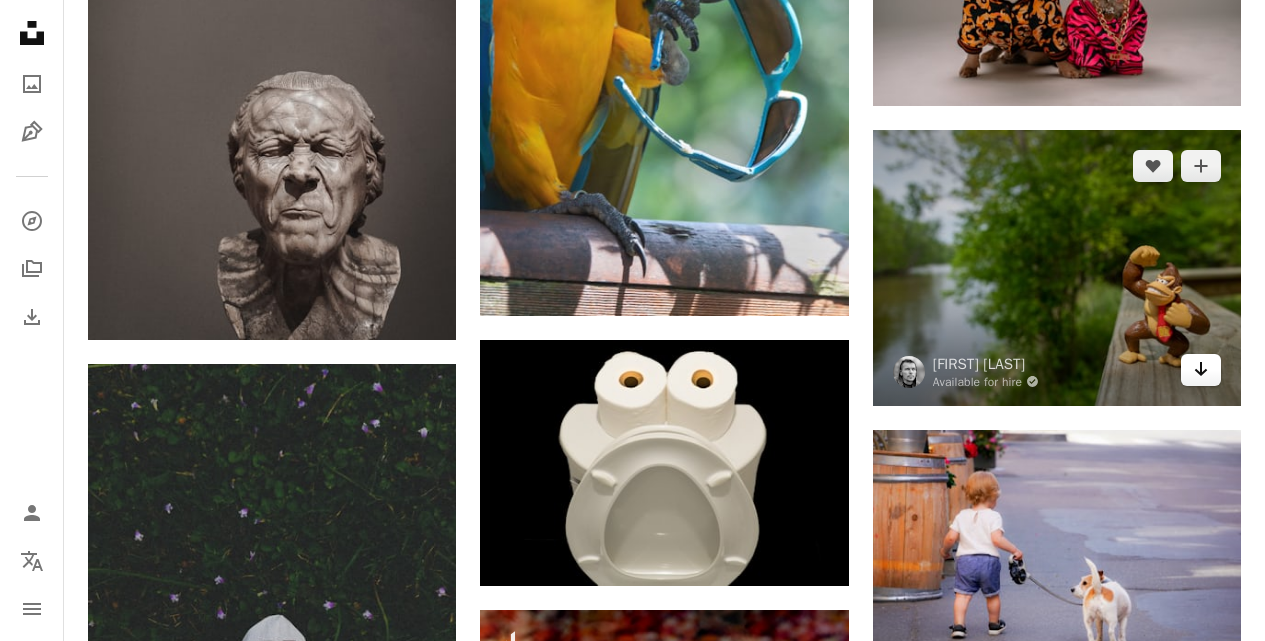 click on "Arrow pointing down" 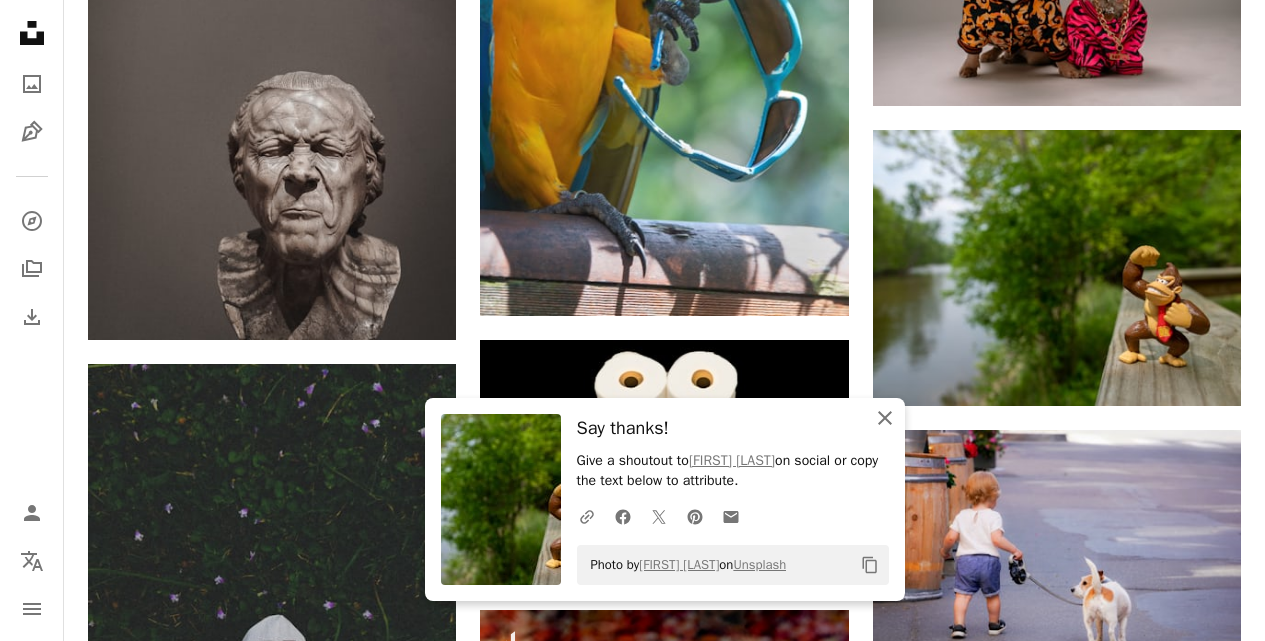 click on "An X shape" 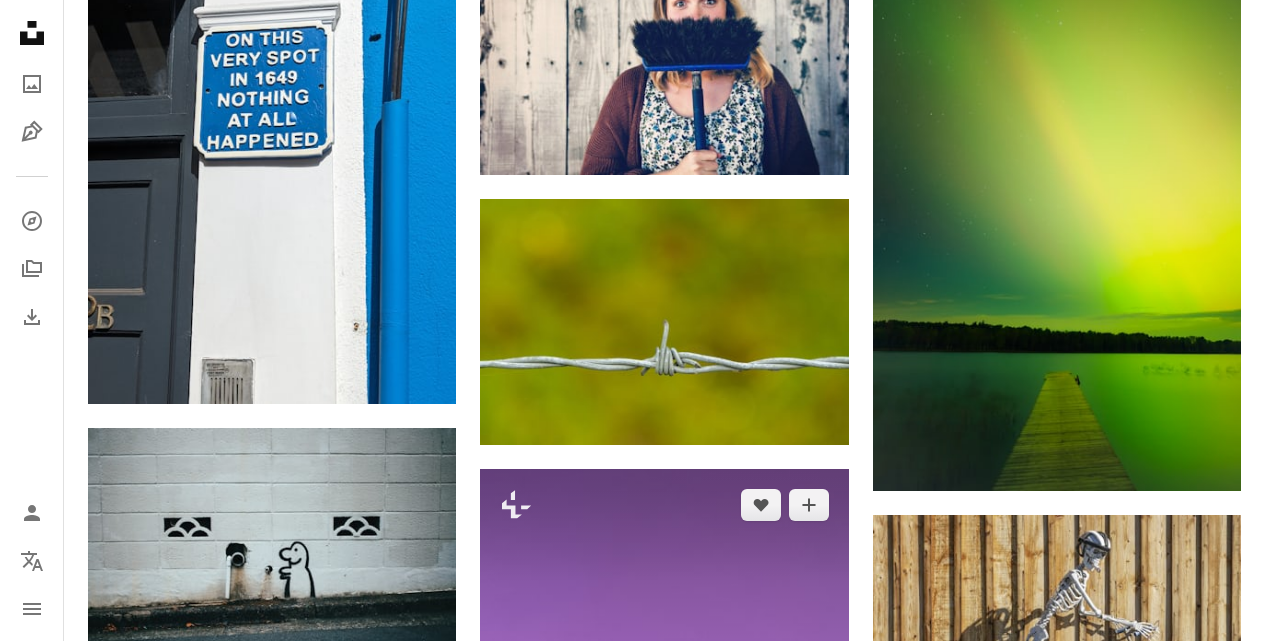 scroll, scrollTop: 33000, scrollLeft: 0, axis: vertical 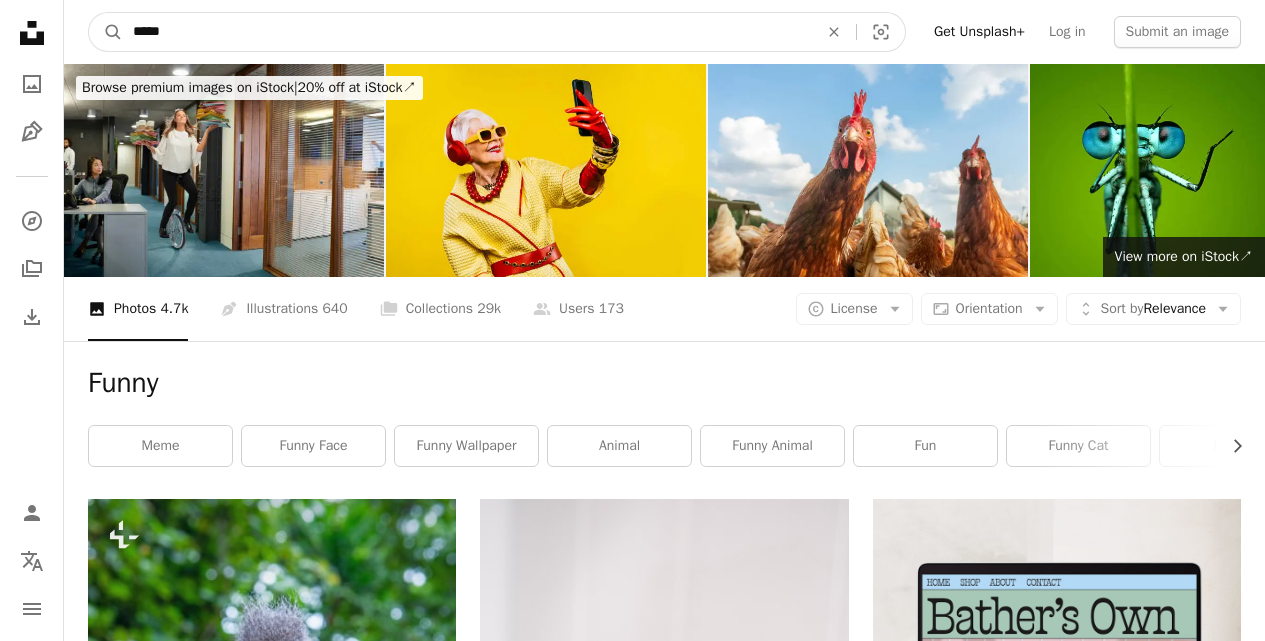 click on "*****" at bounding box center (467, 32) 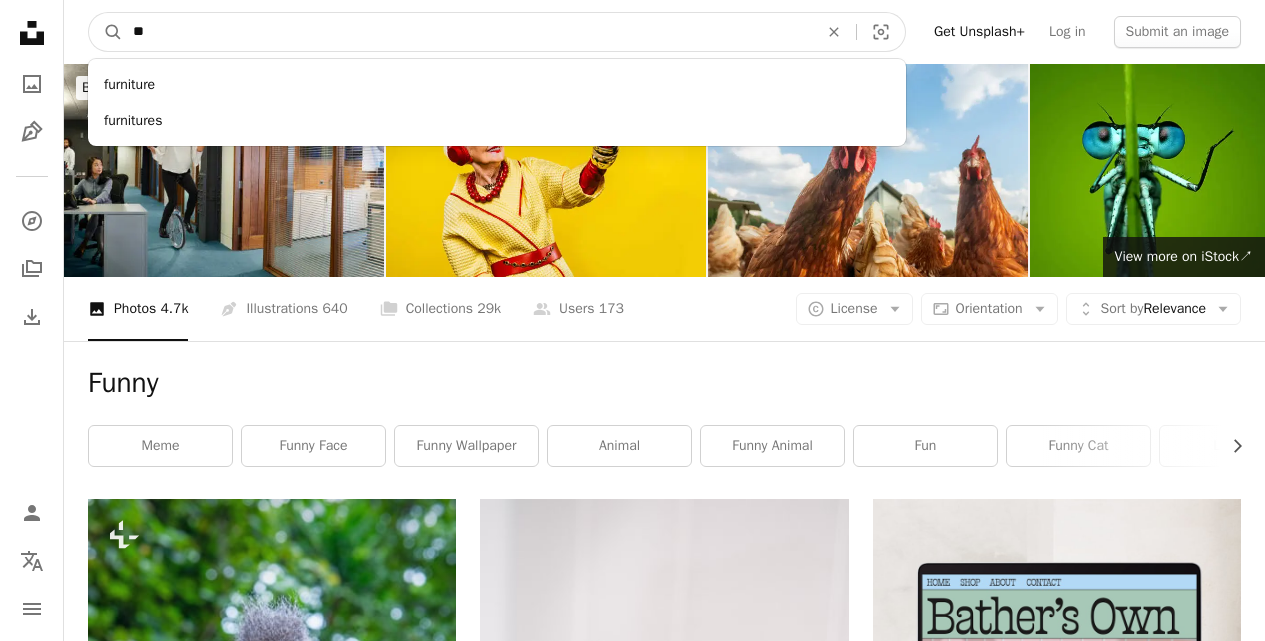 type on "*" 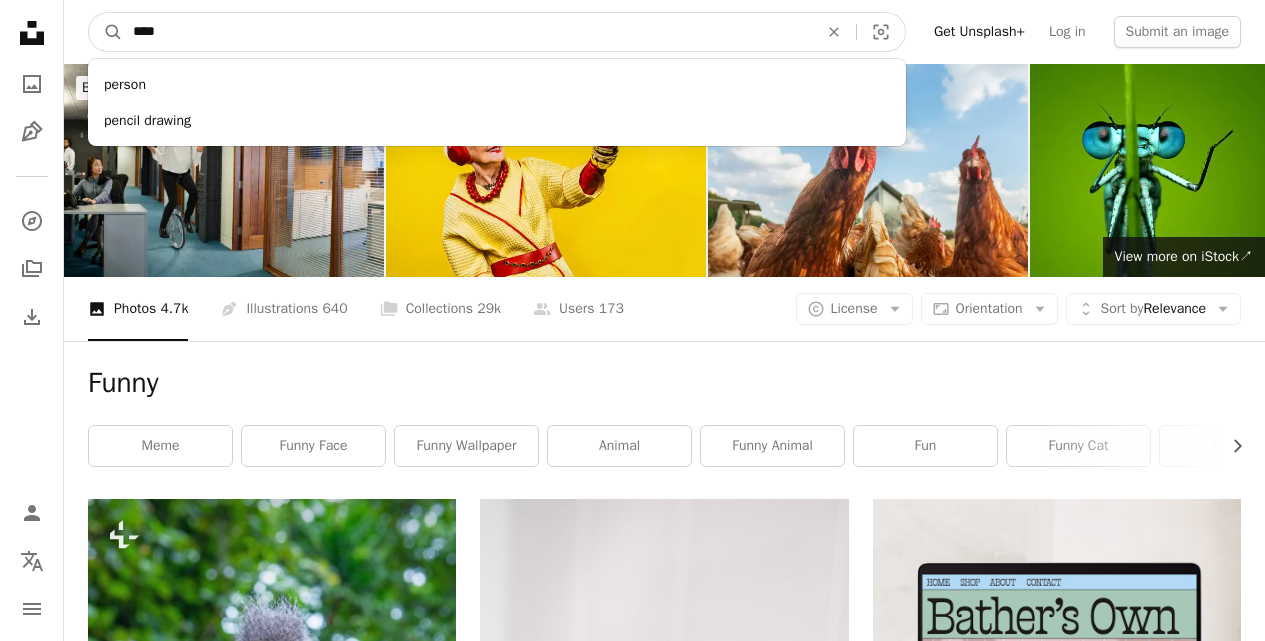 type on "****" 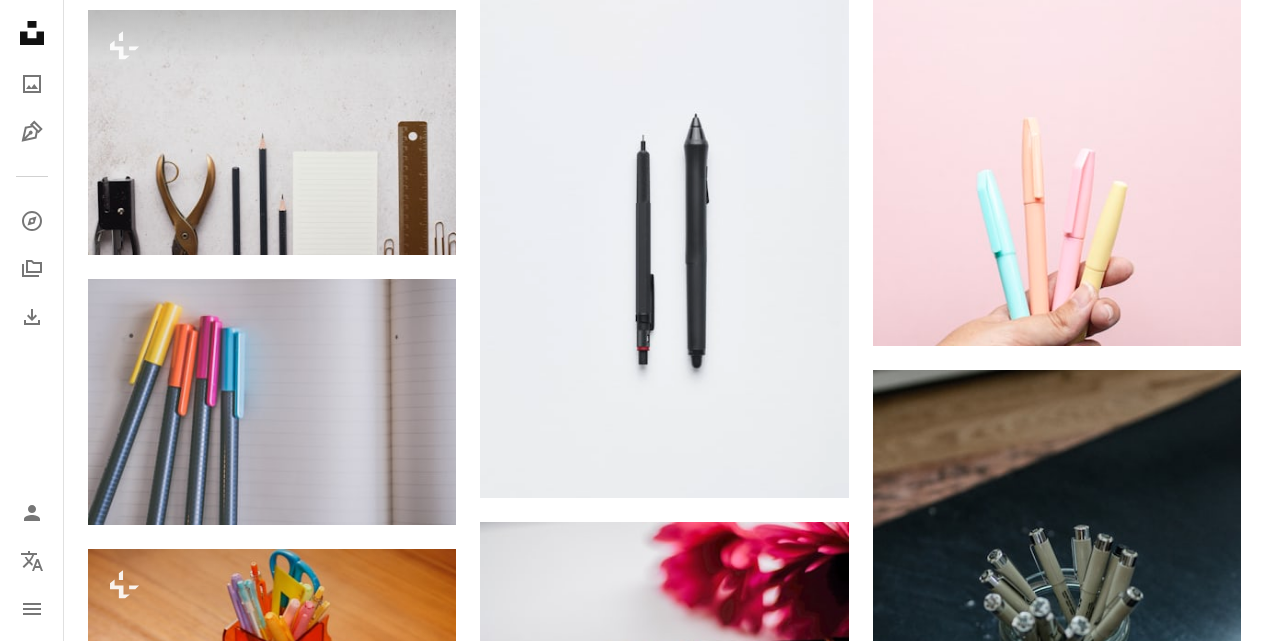 scroll, scrollTop: 1920, scrollLeft: 0, axis: vertical 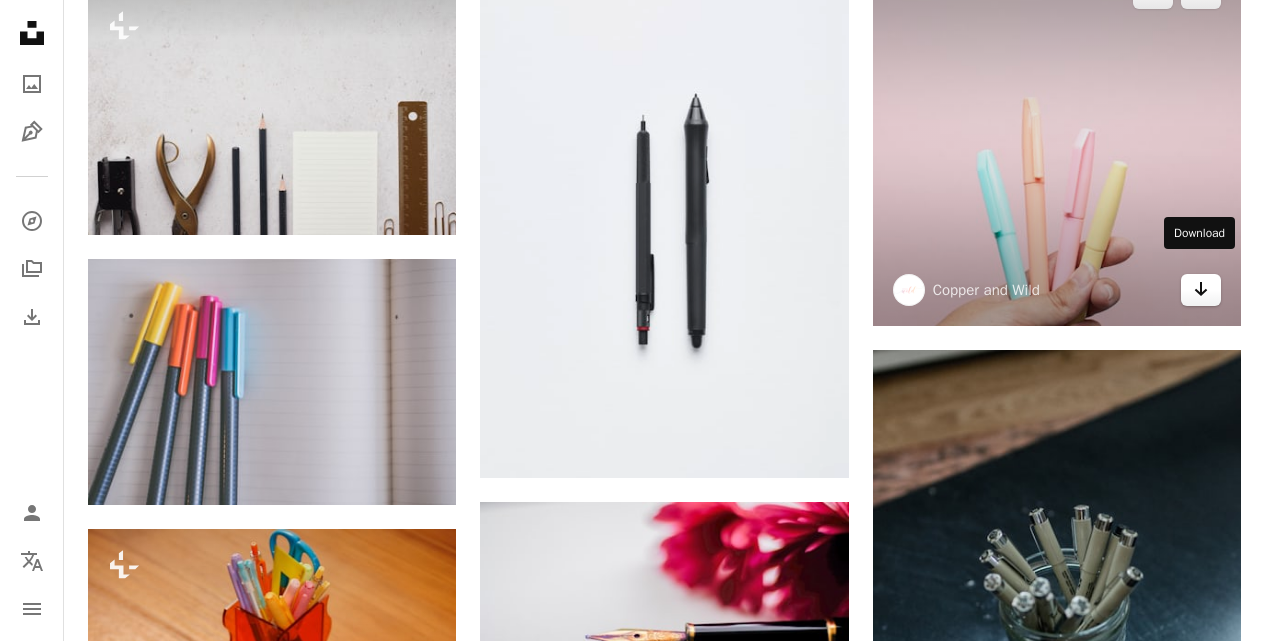 click on "Arrow pointing down" at bounding box center [1201, 290] 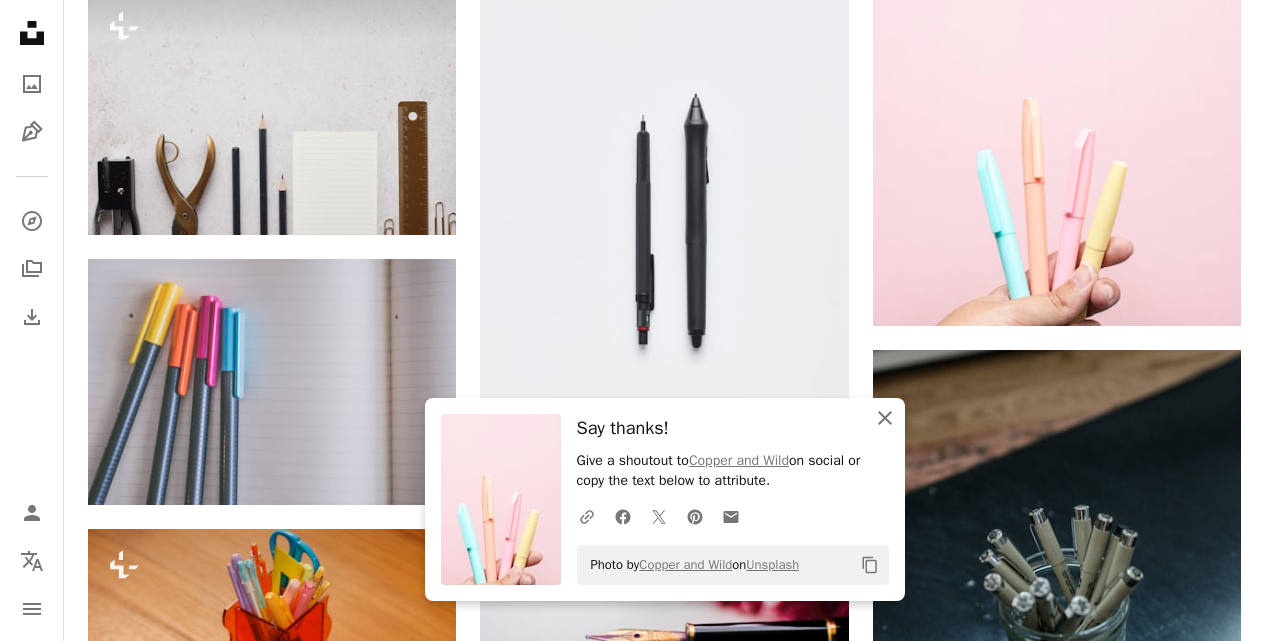 click on "An X shape" 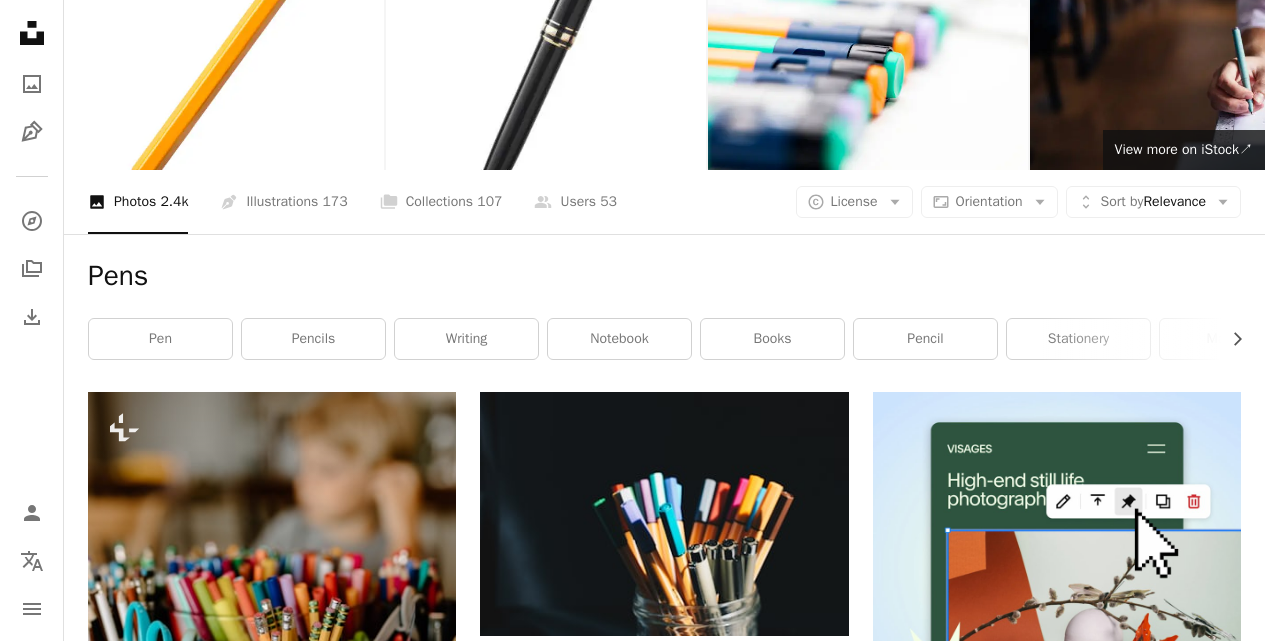 scroll, scrollTop: 0, scrollLeft: 0, axis: both 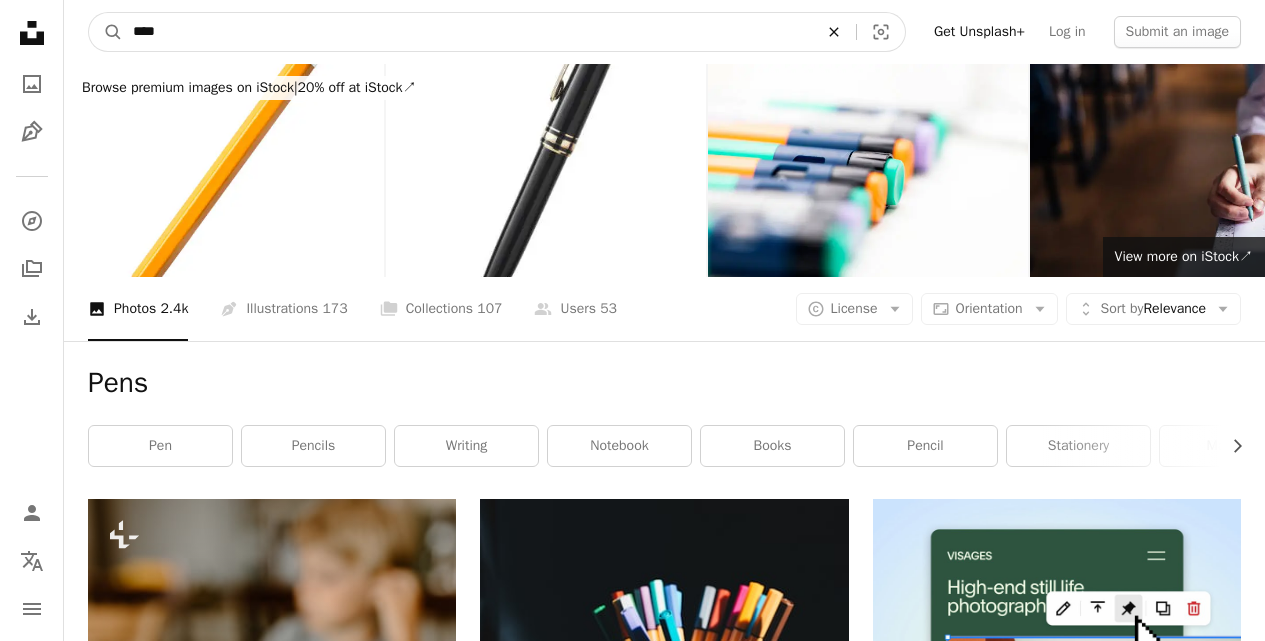 click on "An X shape" 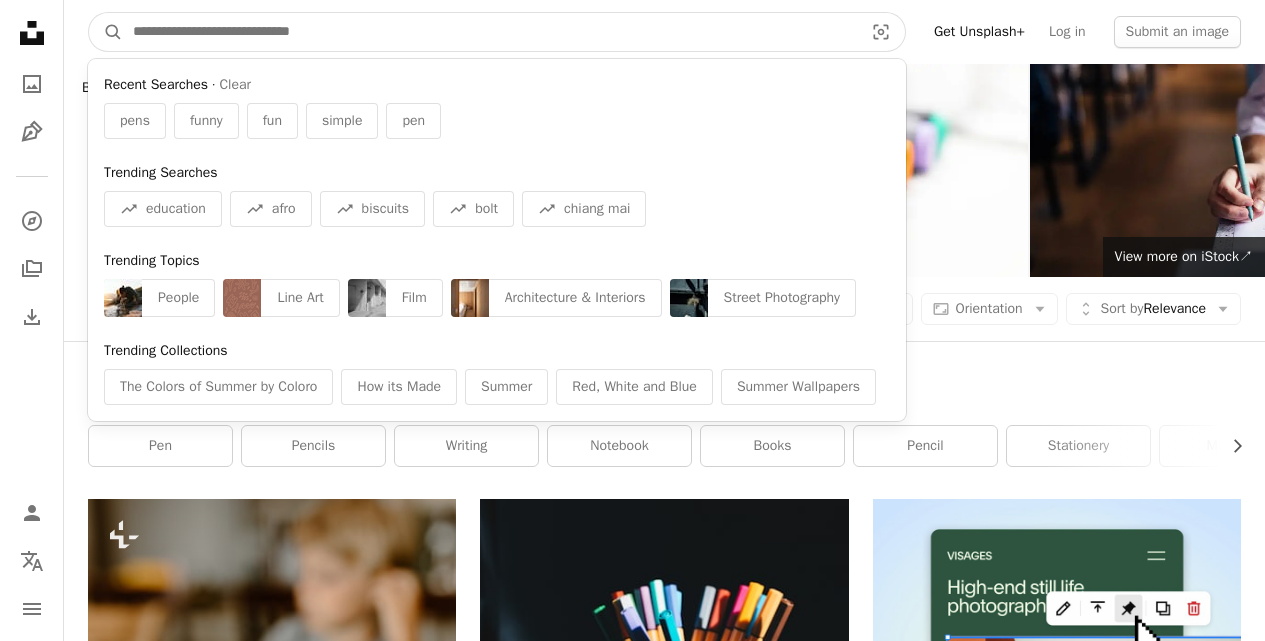 click at bounding box center (490, 32) 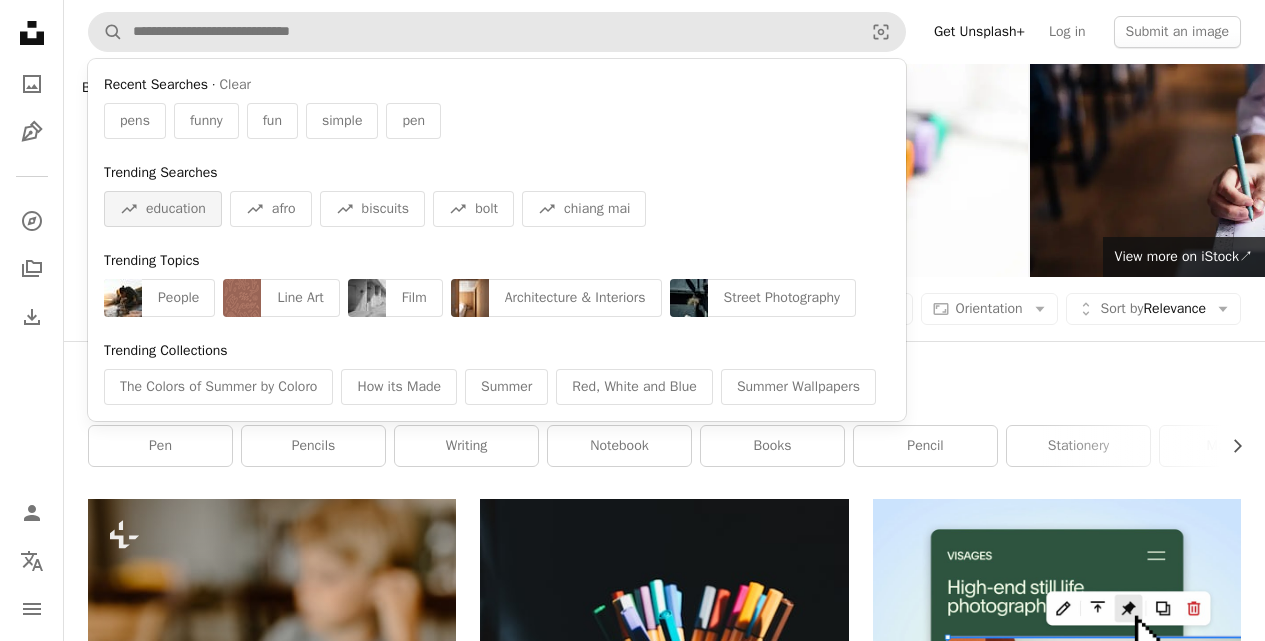 click on "A trend sign education" at bounding box center (163, 209) 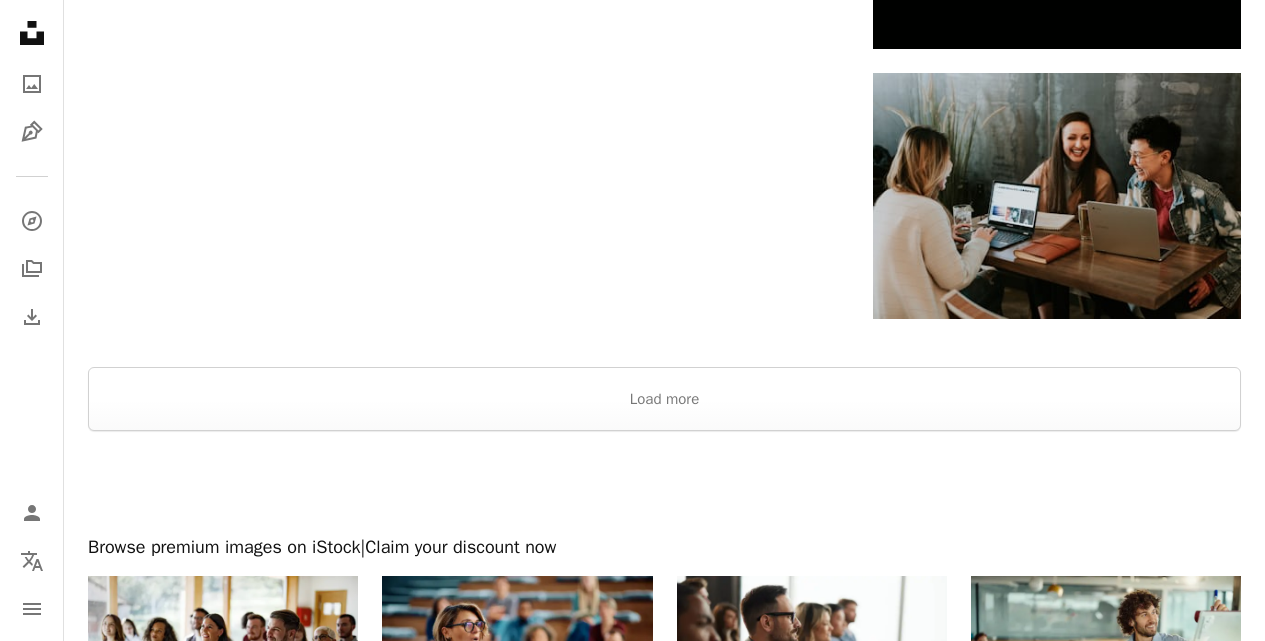 scroll, scrollTop: 3080, scrollLeft: 0, axis: vertical 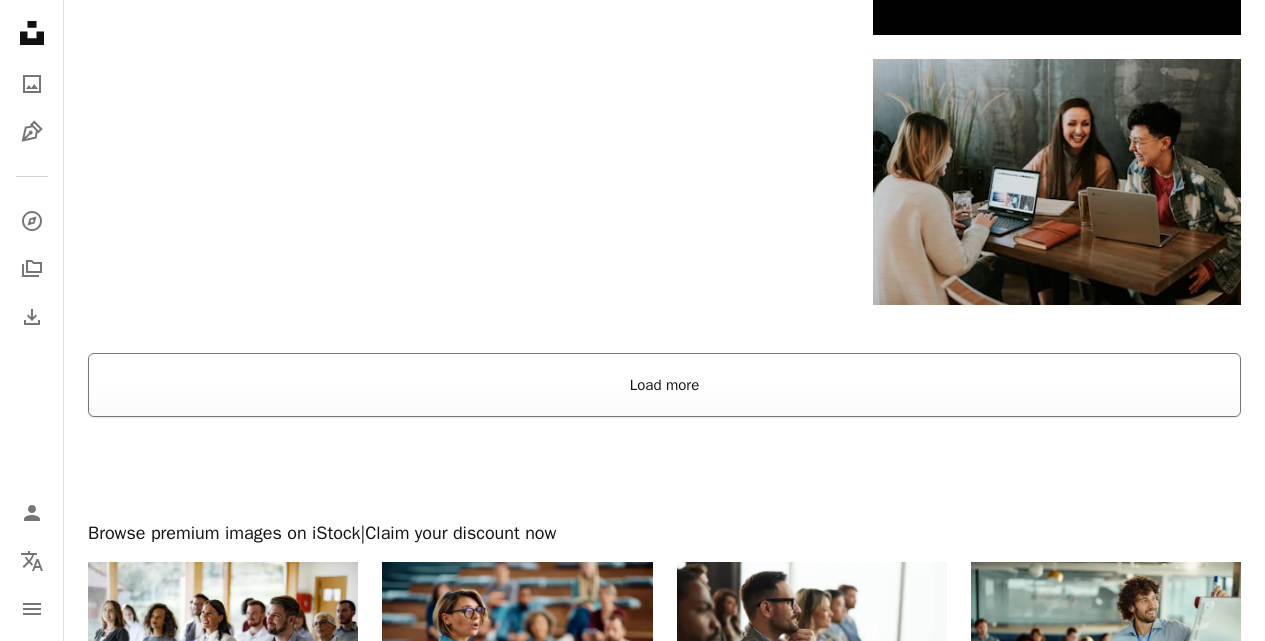 click on "Load more" at bounding box center [664, 385] 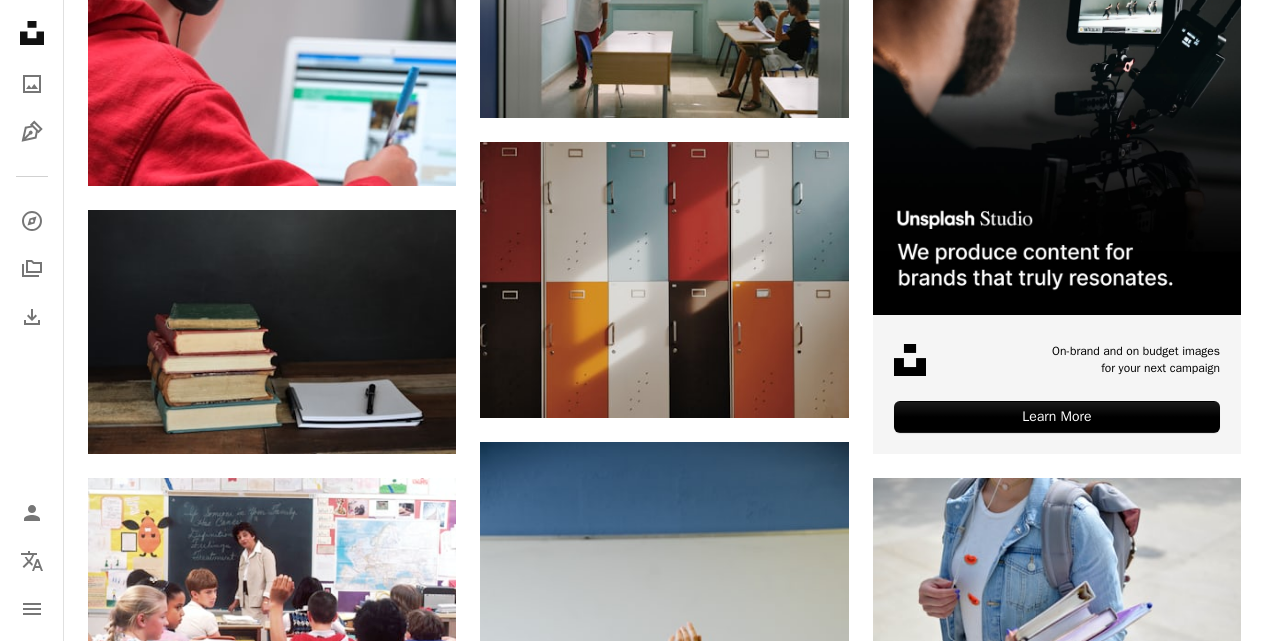 scroll, scrollTop: 6320, scrollLeft: 0, axis: vertical 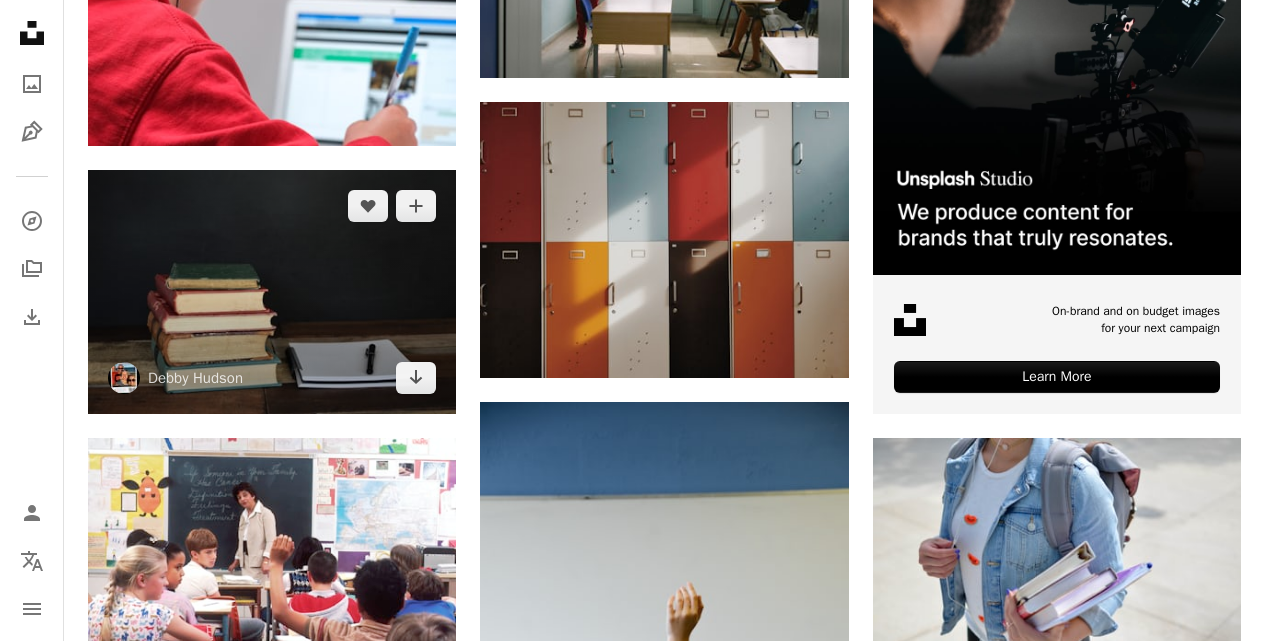 click at bounding box center [272, 292] 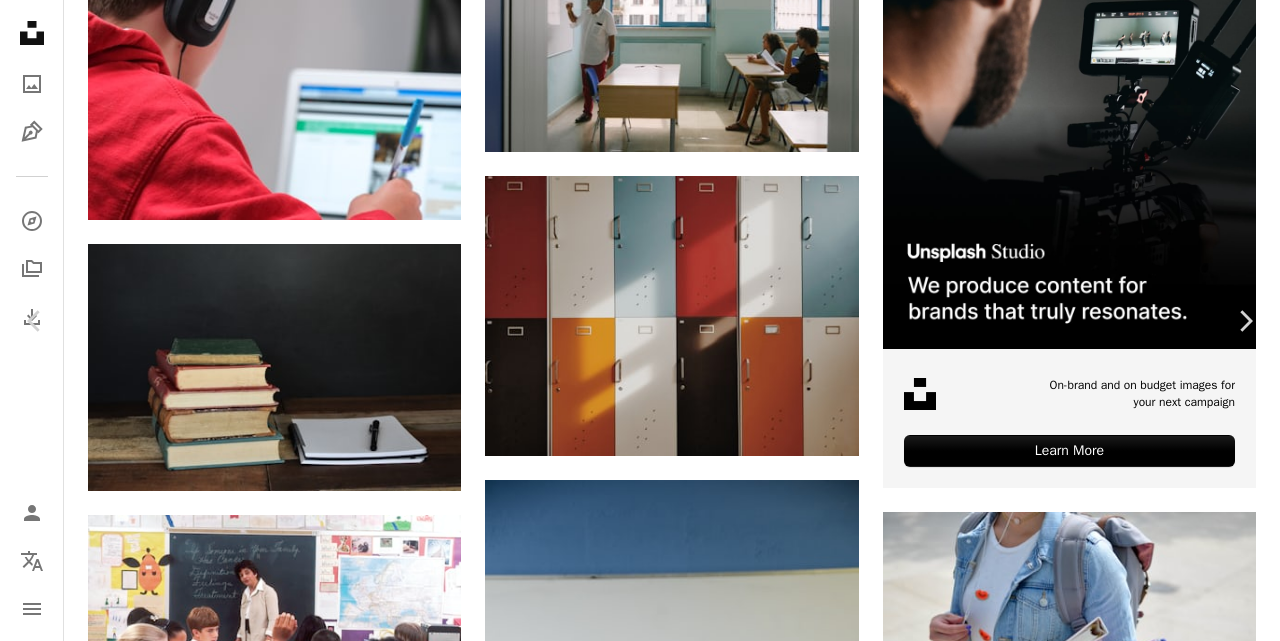 click on "Download free" at bounding box center [1081, 3753] 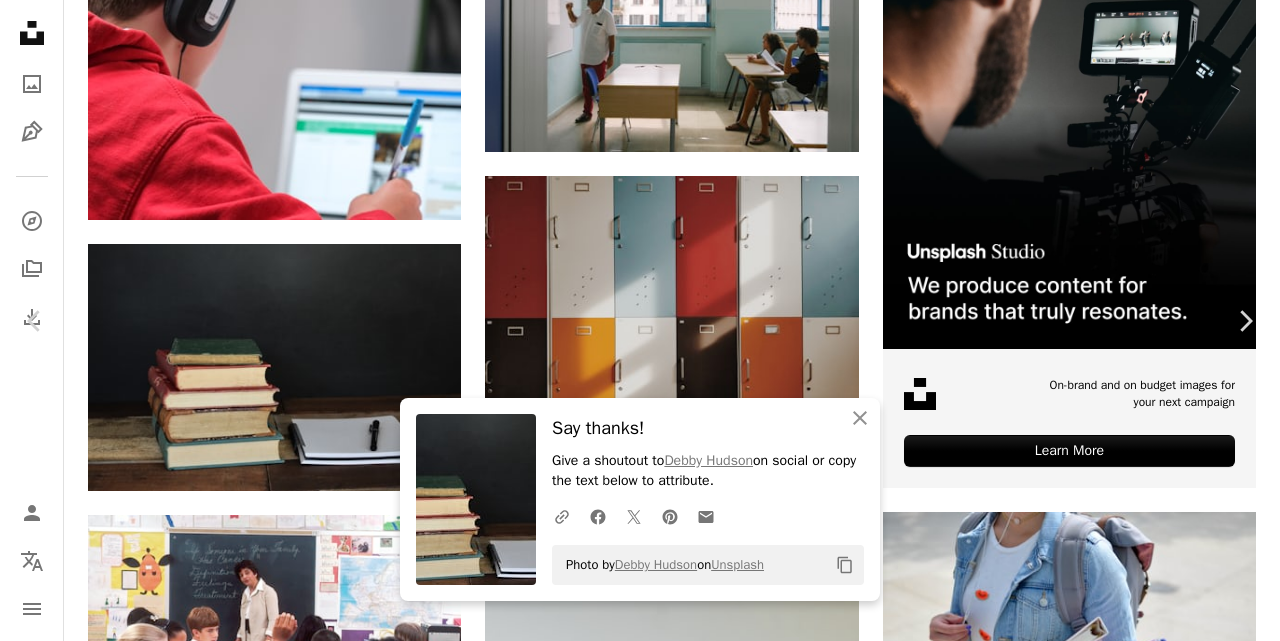 click on "An X shape" at bounding box center [20, 20] 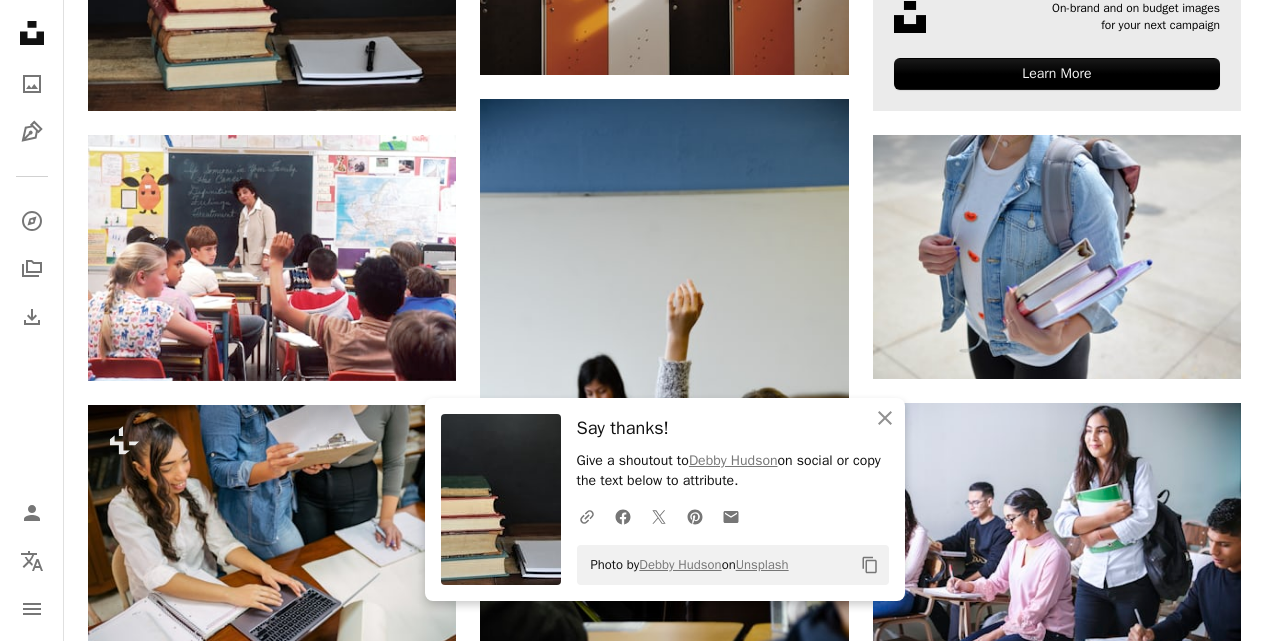 scroll, scrollTop: 6640, scrollLeft: 0, axis: vertical 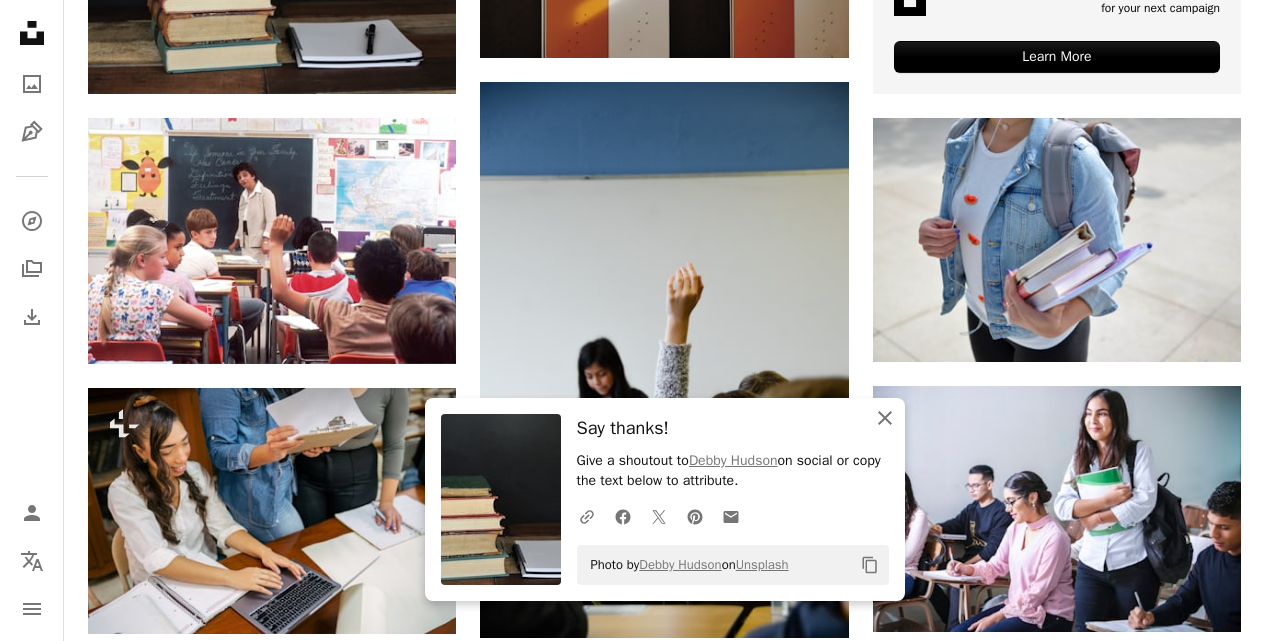click on "An X shape" 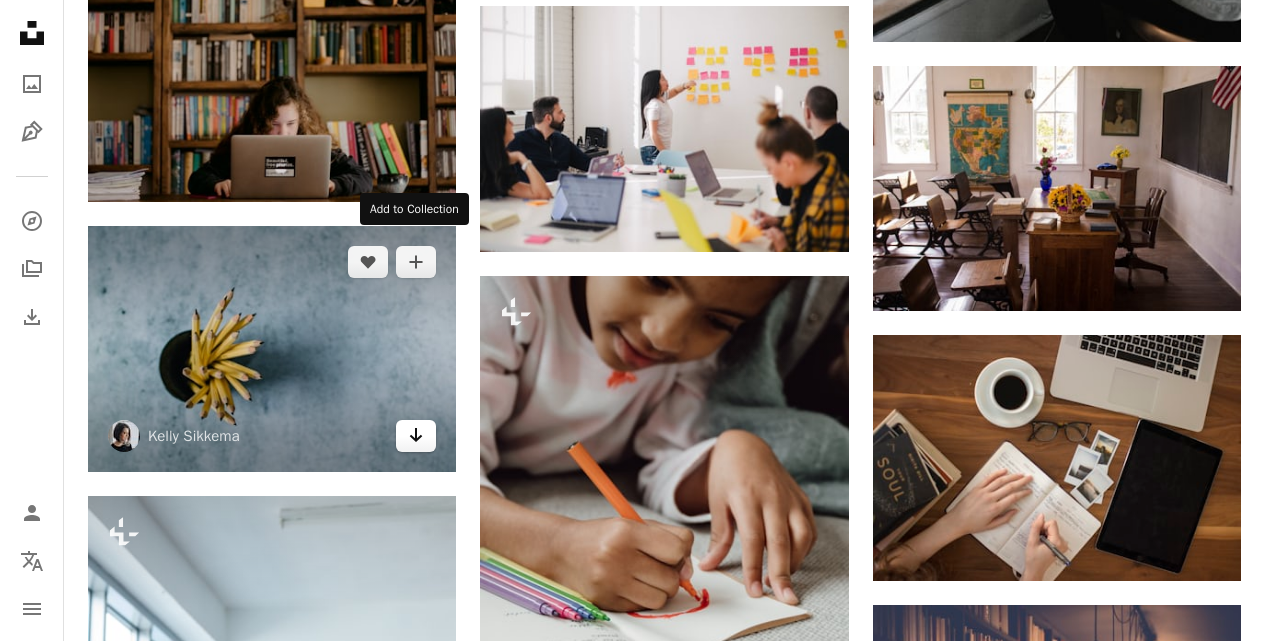 scroll, scrollTop: 11560, scrollLeft: 0, axis: vertical 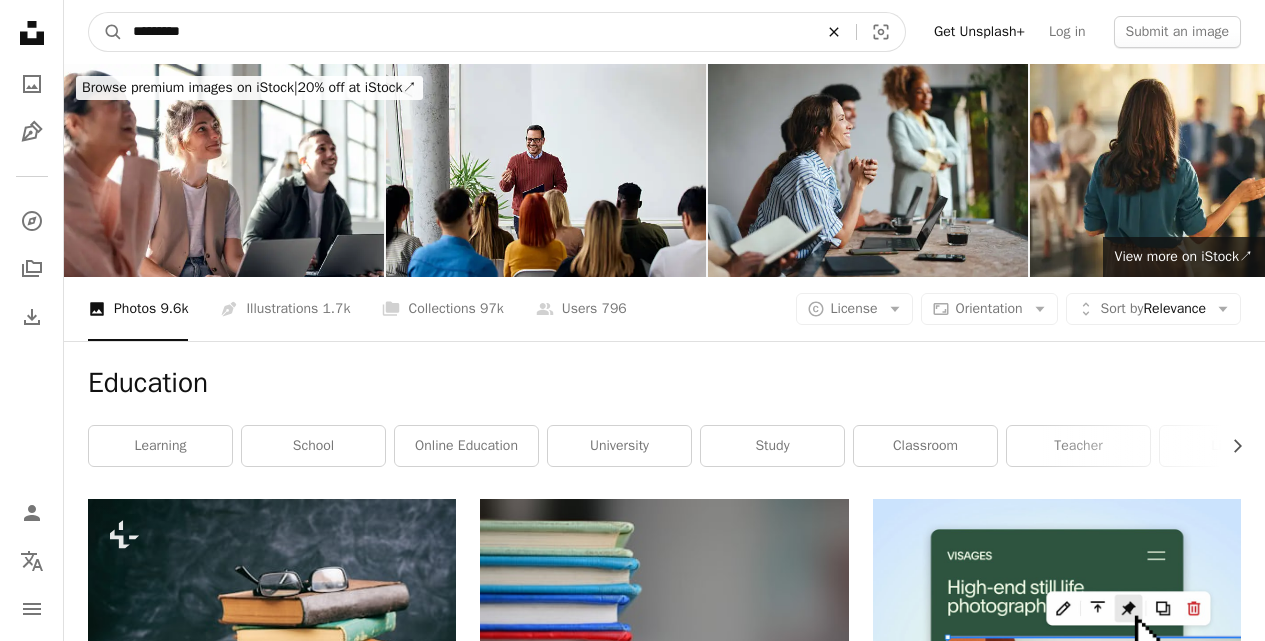 click on "An X shape" 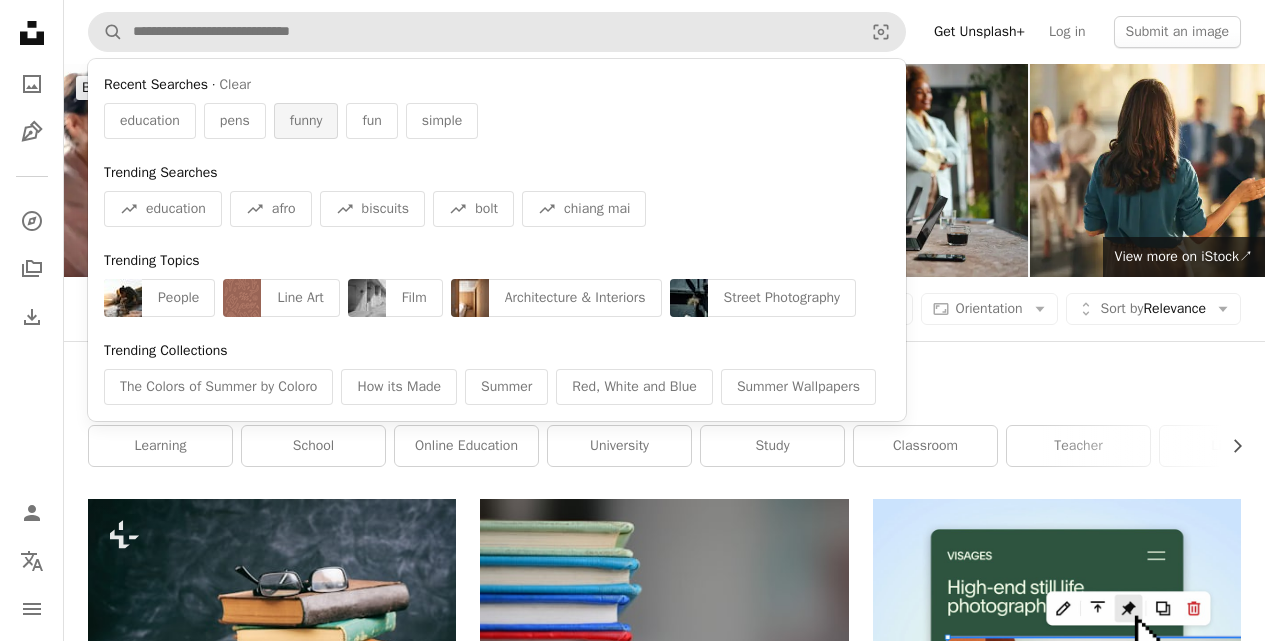click on "funny" at bounding box center [306, 121] 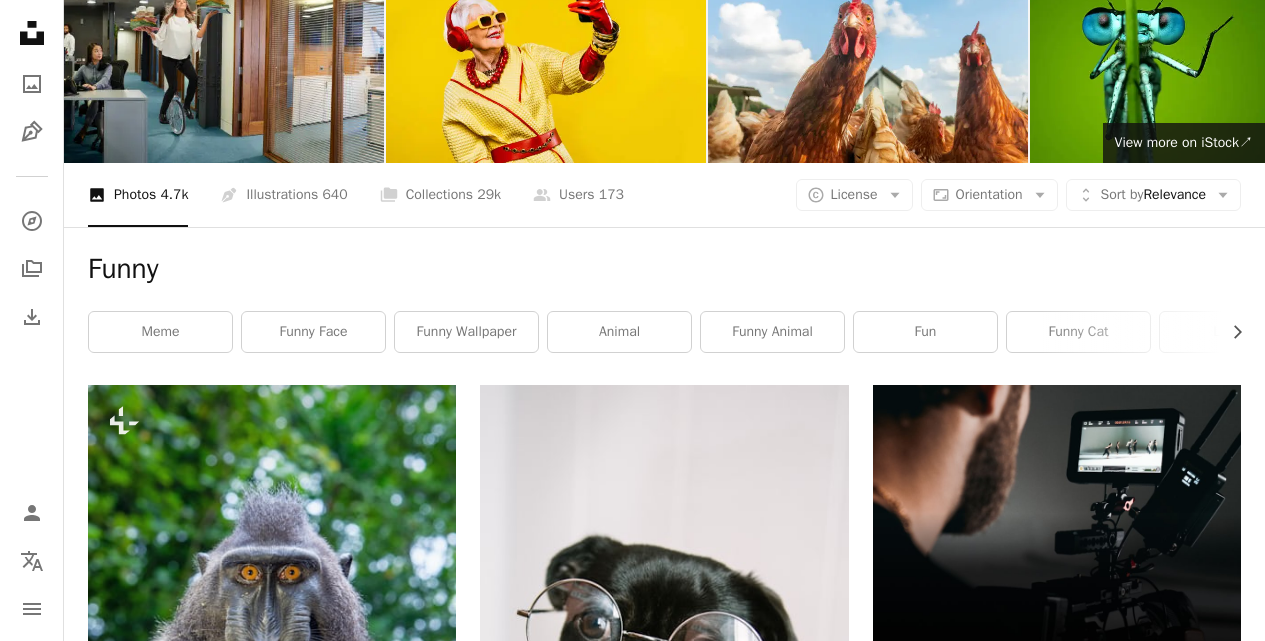 scroll, scrollTop: 0, scrollLeft: 0, axis: both 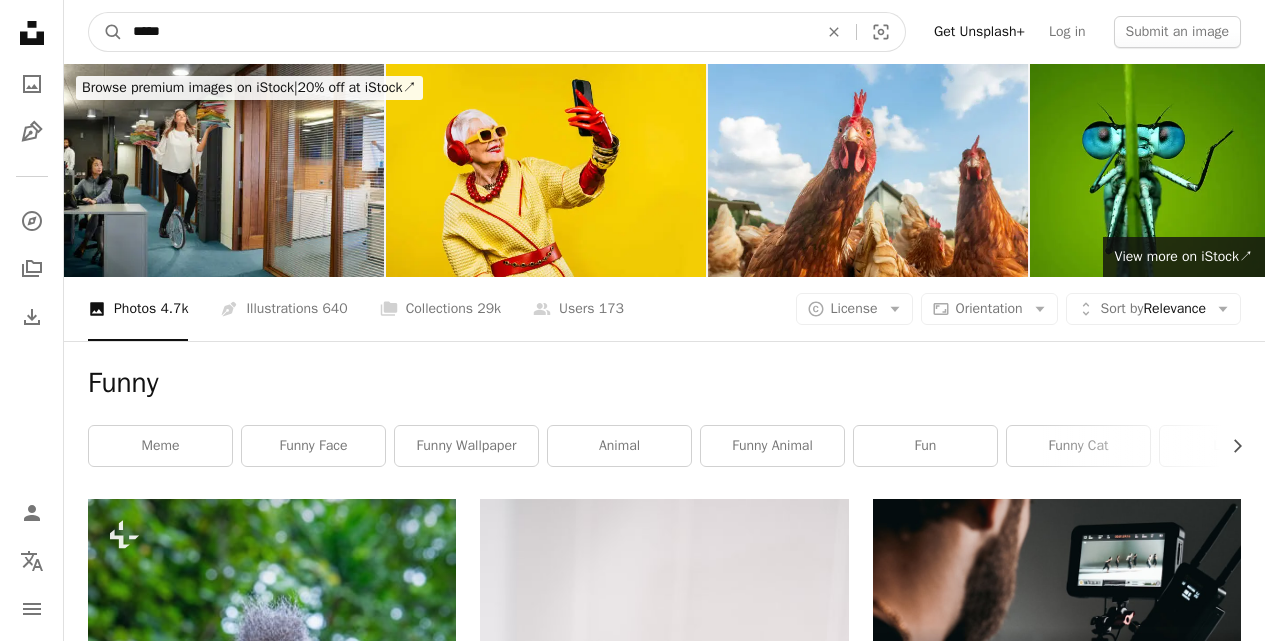 click on "*****" at bounding box center (467, 32) 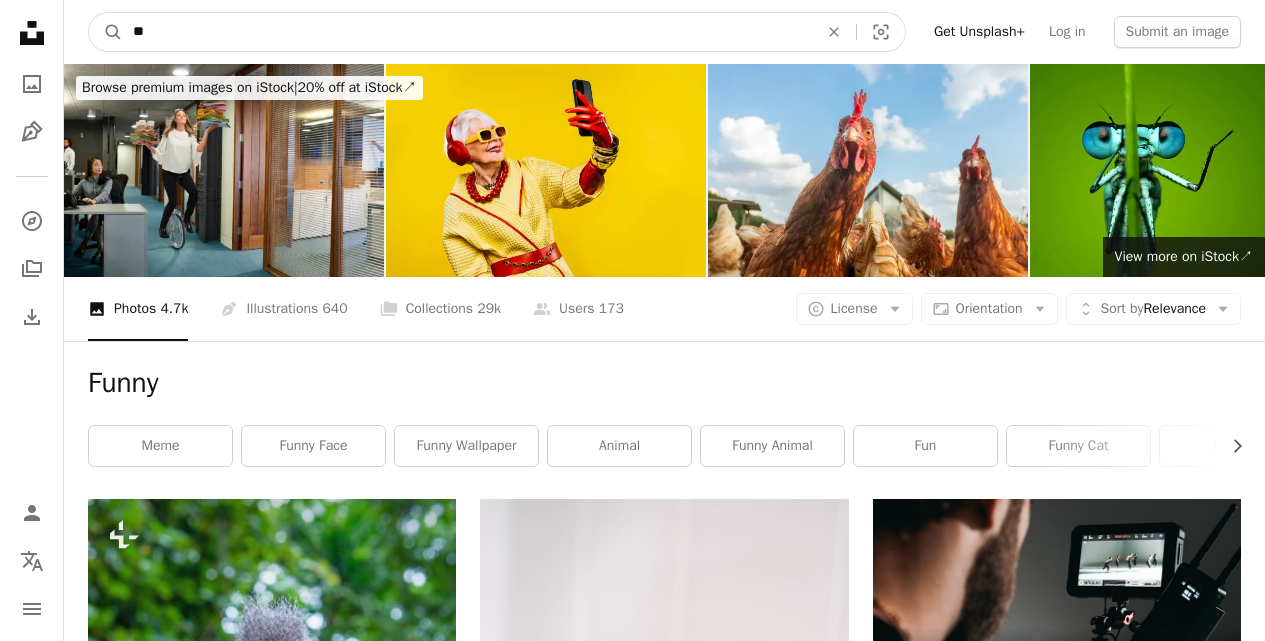 type on "*" 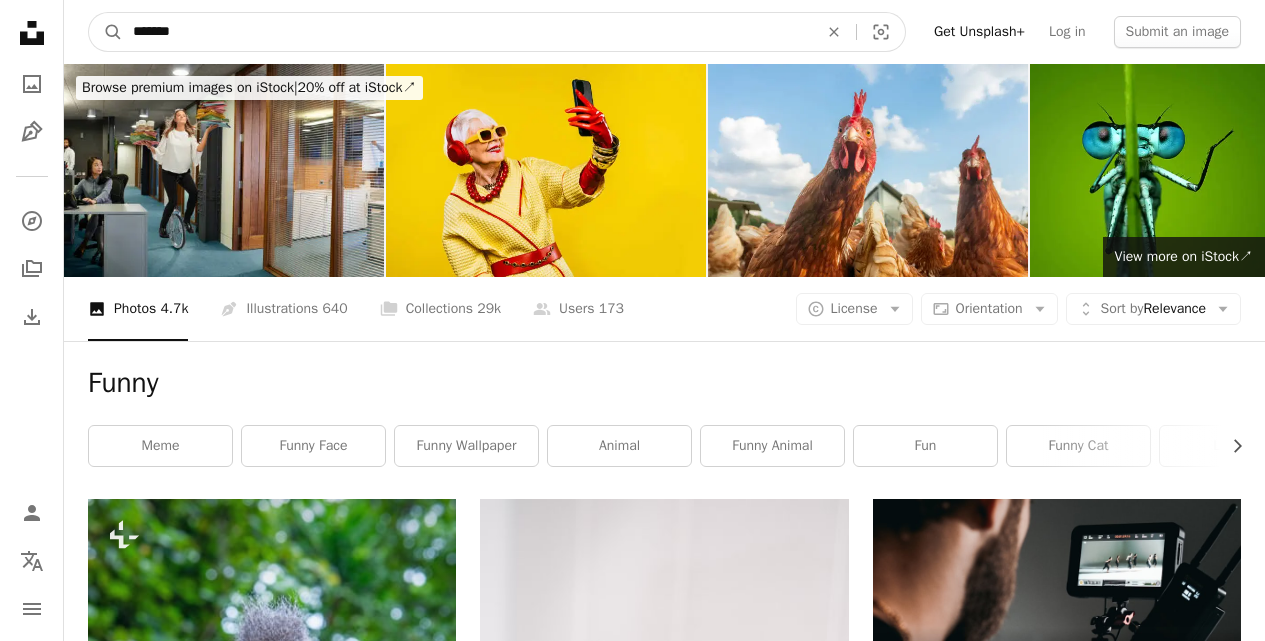 type on "*******" 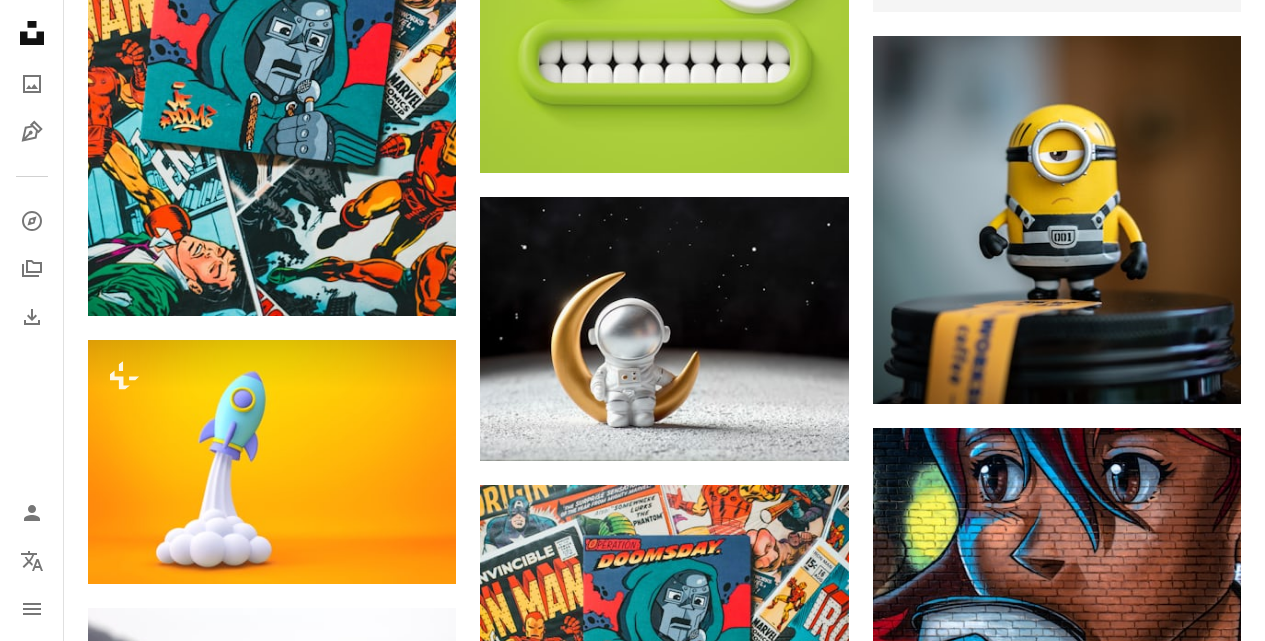 scroll, scrollTop: 1000, scrollLeft: 0, axis: vertical 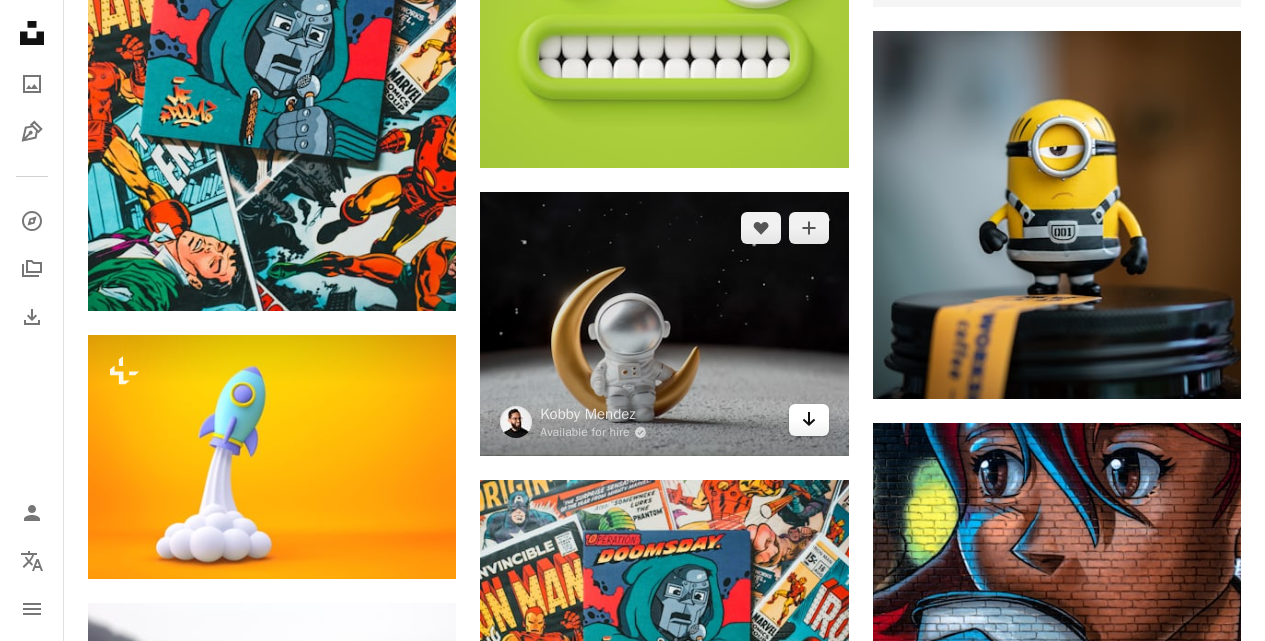 click on "Arrow pointing down" 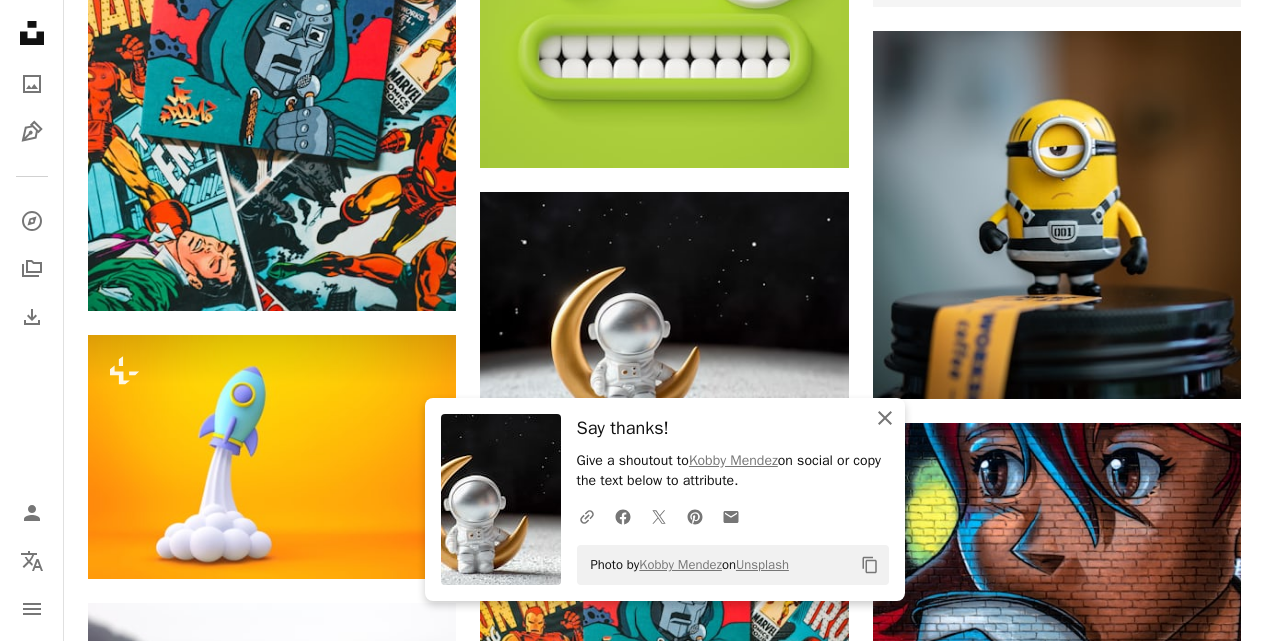 click on "An X shape" 